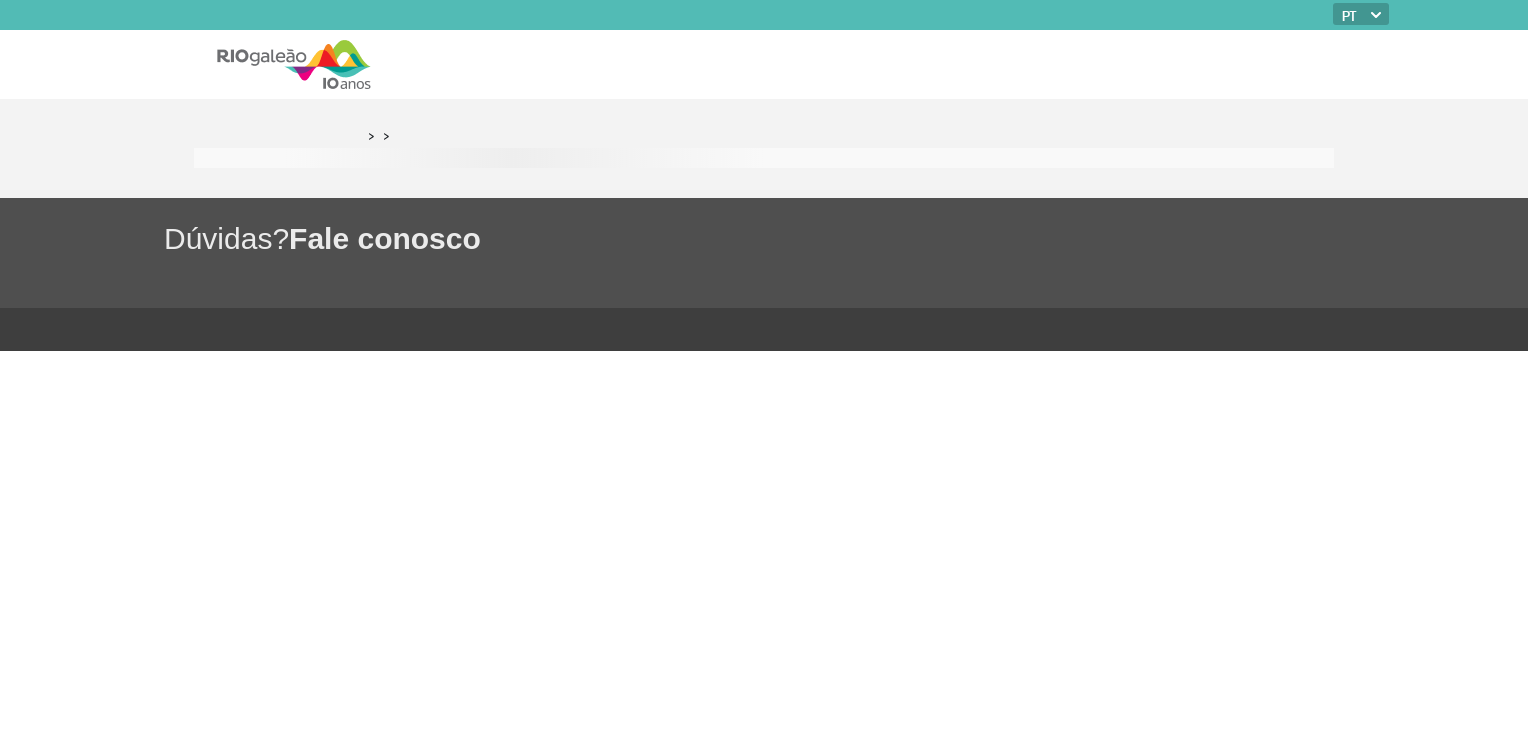 scroll, scrollTop: 0, scrollLeft: 0, axis: both 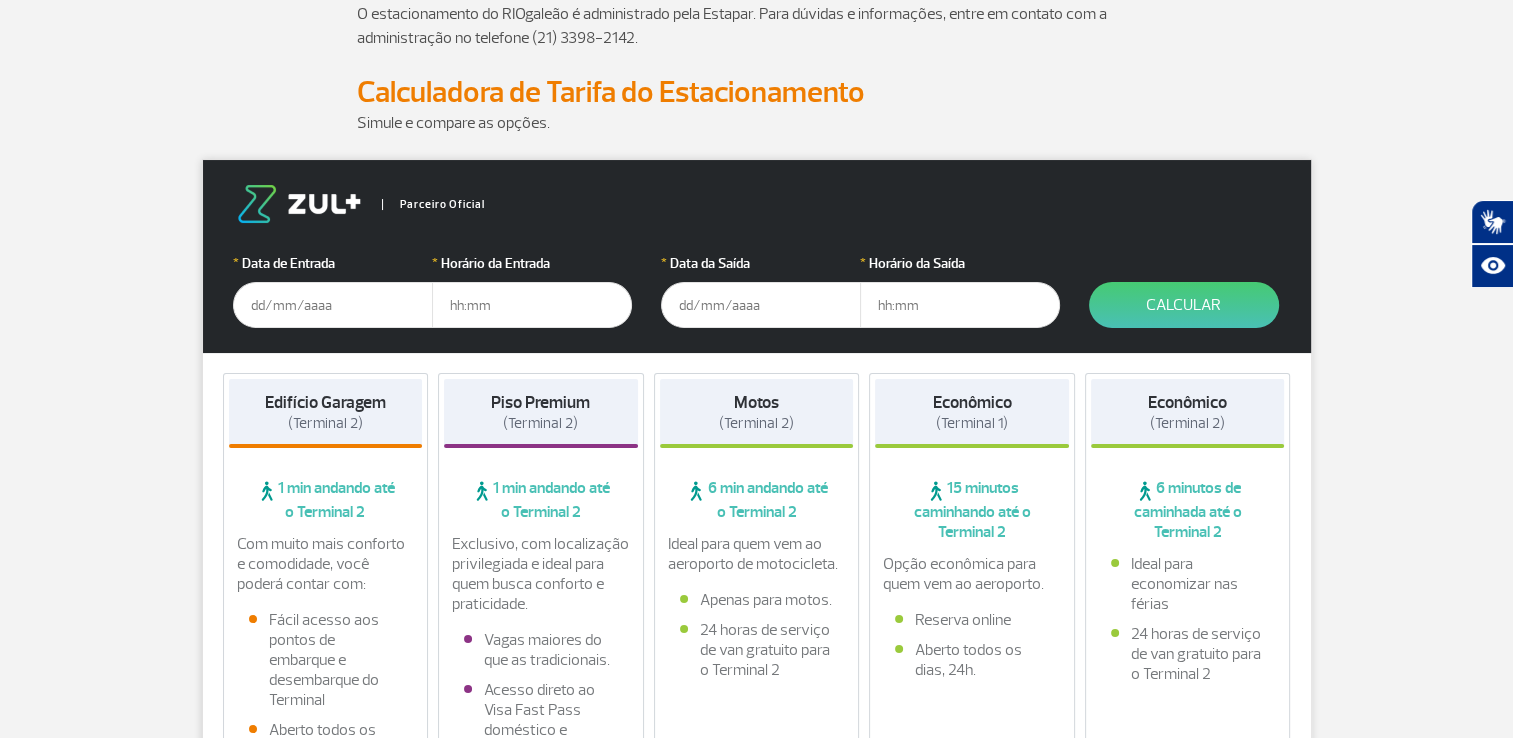 click at bounding box center [333, 305] 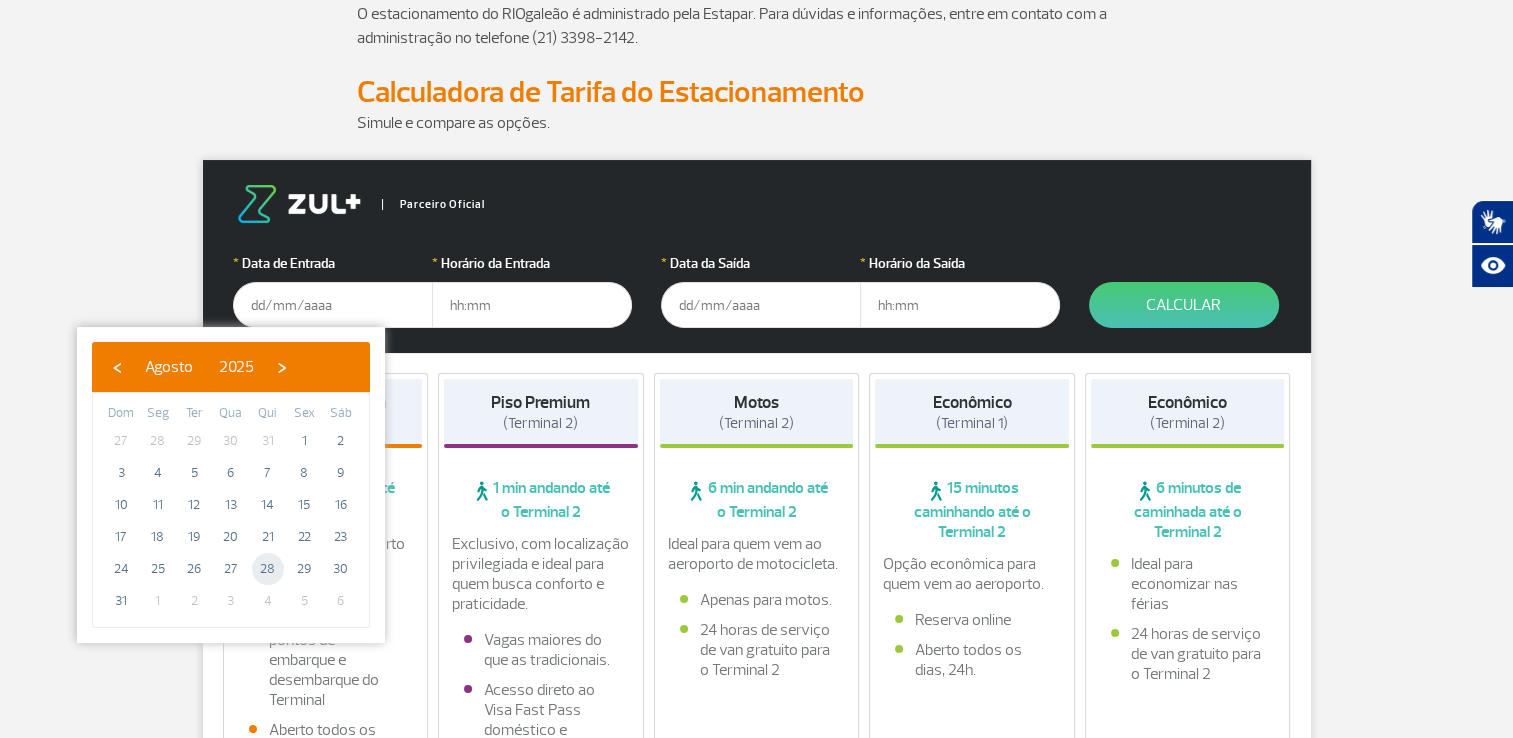 click on "28" 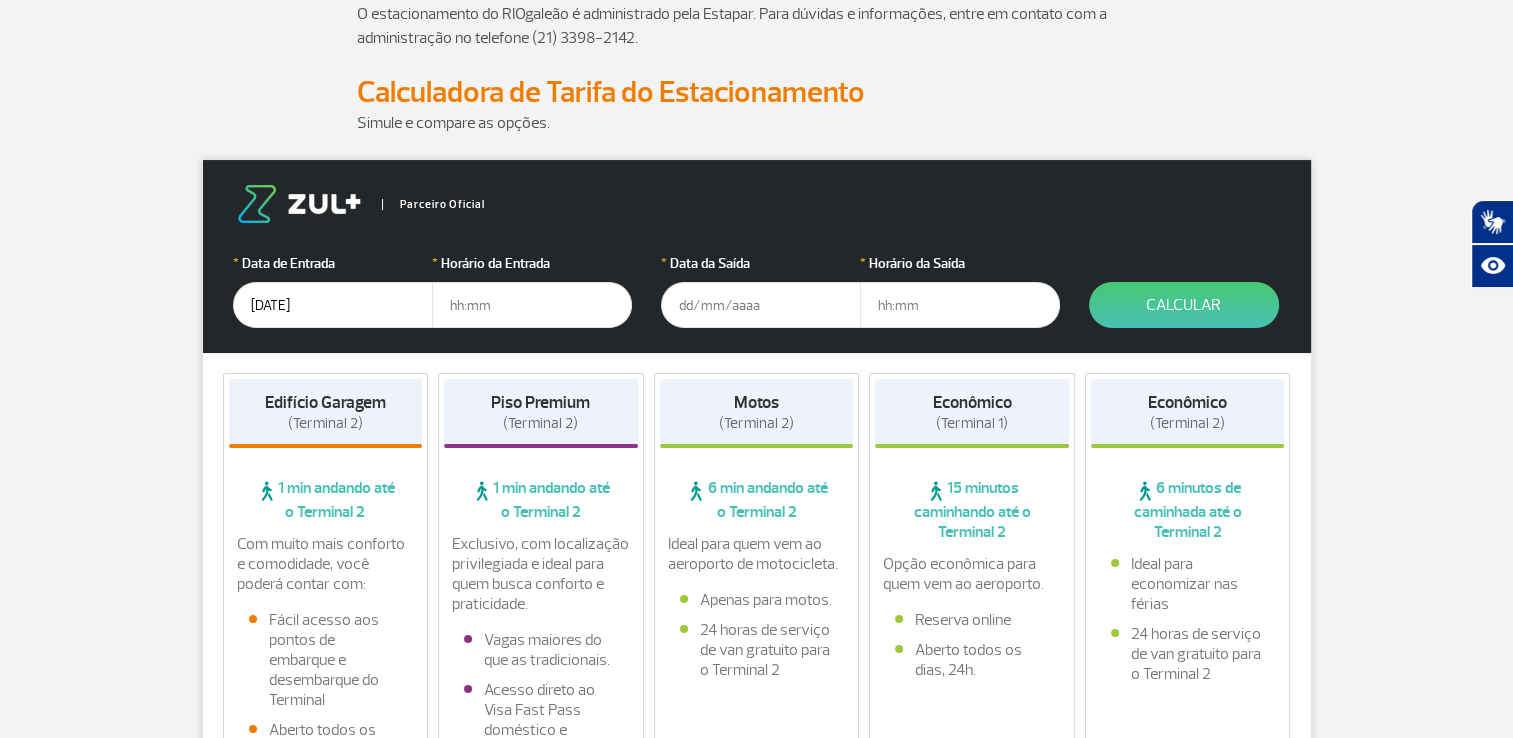 click at bounding box center (532, 305) 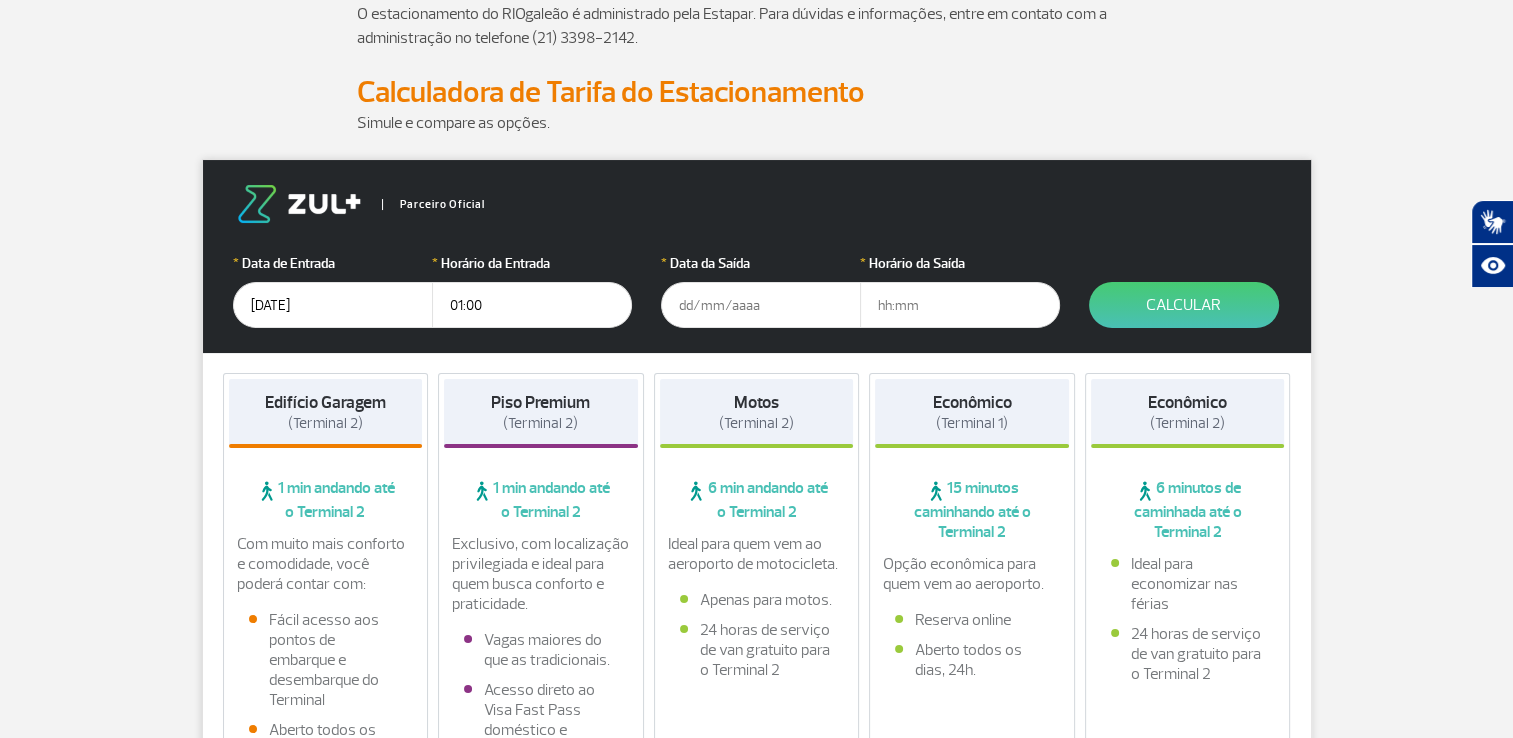 drag, startPoint x: 532, startPoint y: 312, endPoint x: 436, endPoint y: 301, distance: 96.62815 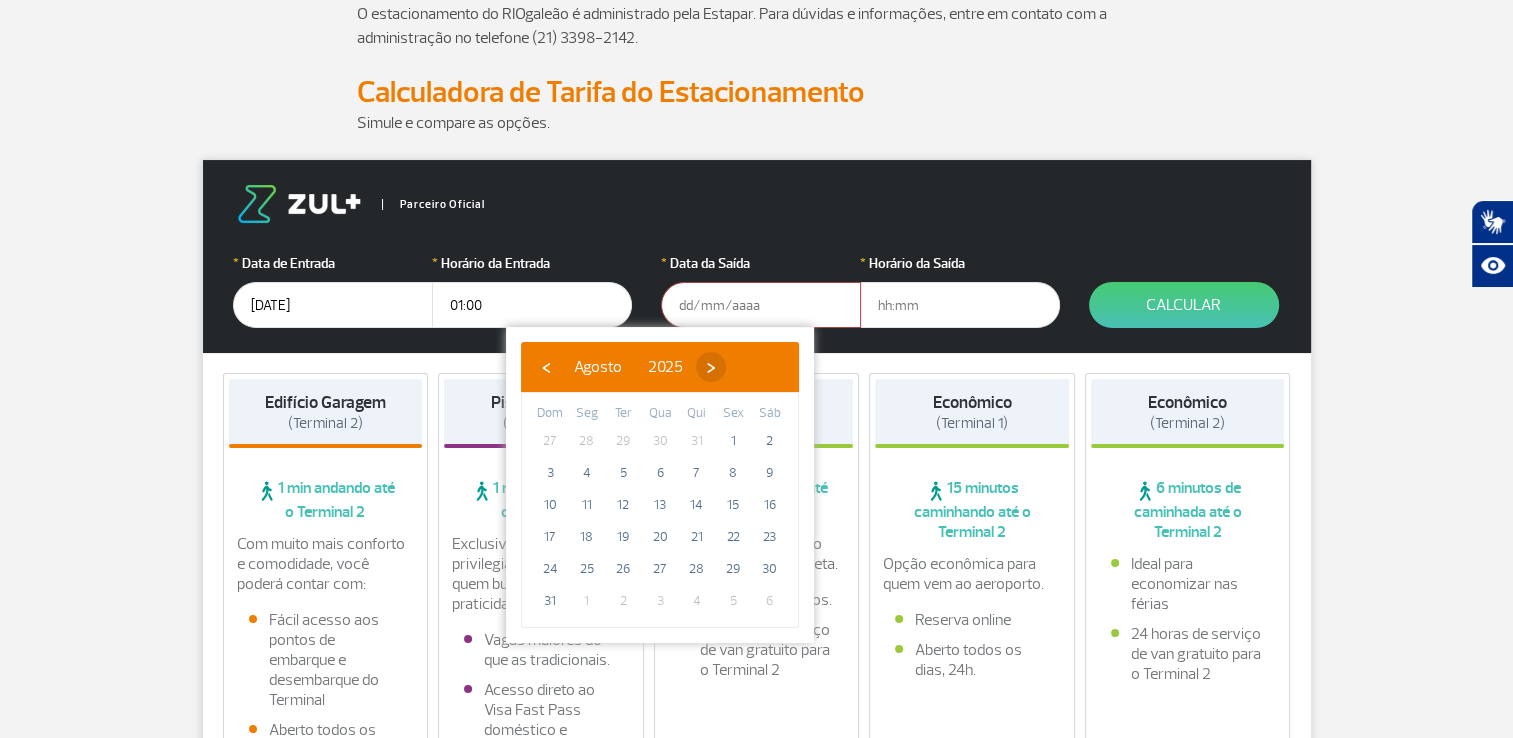 click on "›" 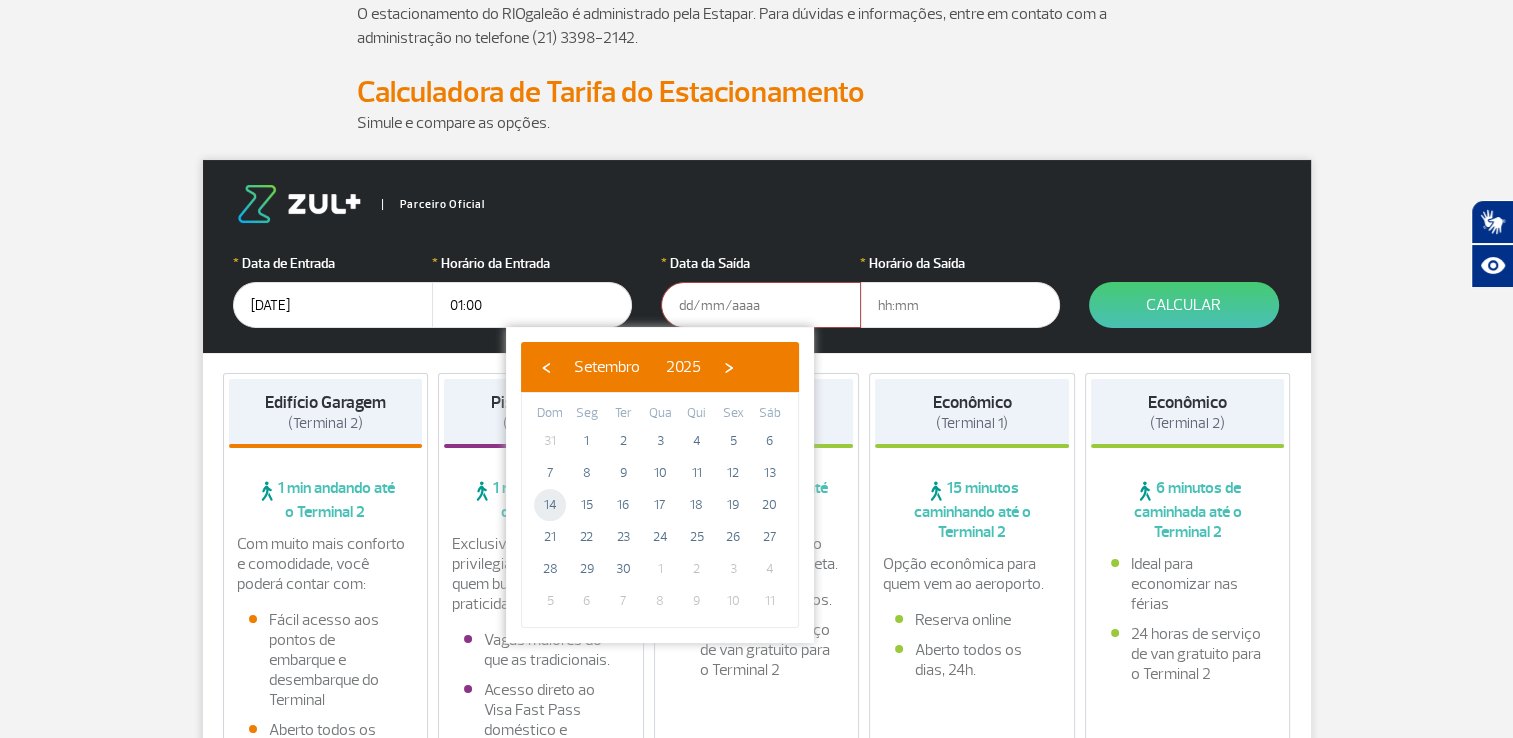 click on "14" 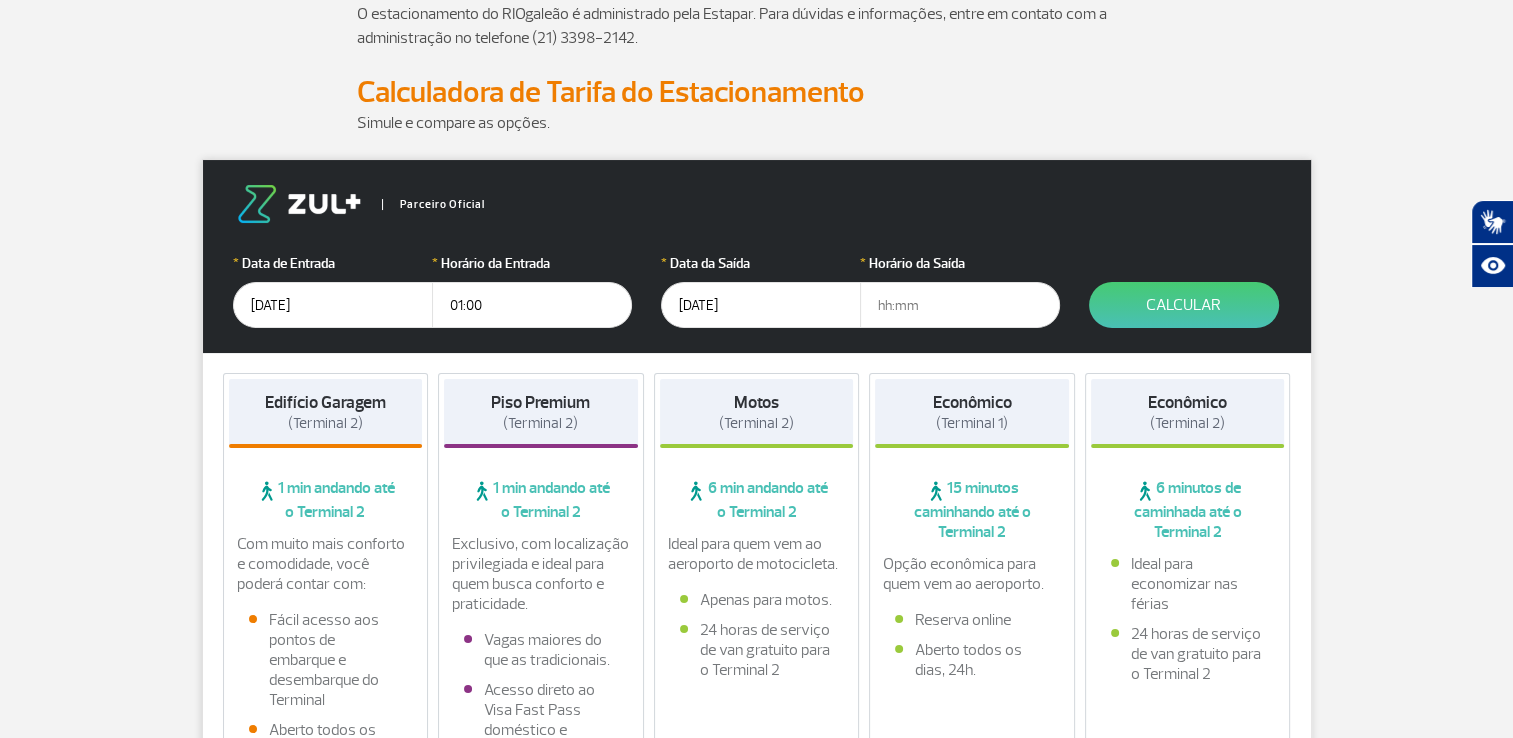 click at bounding box center [960, 305] 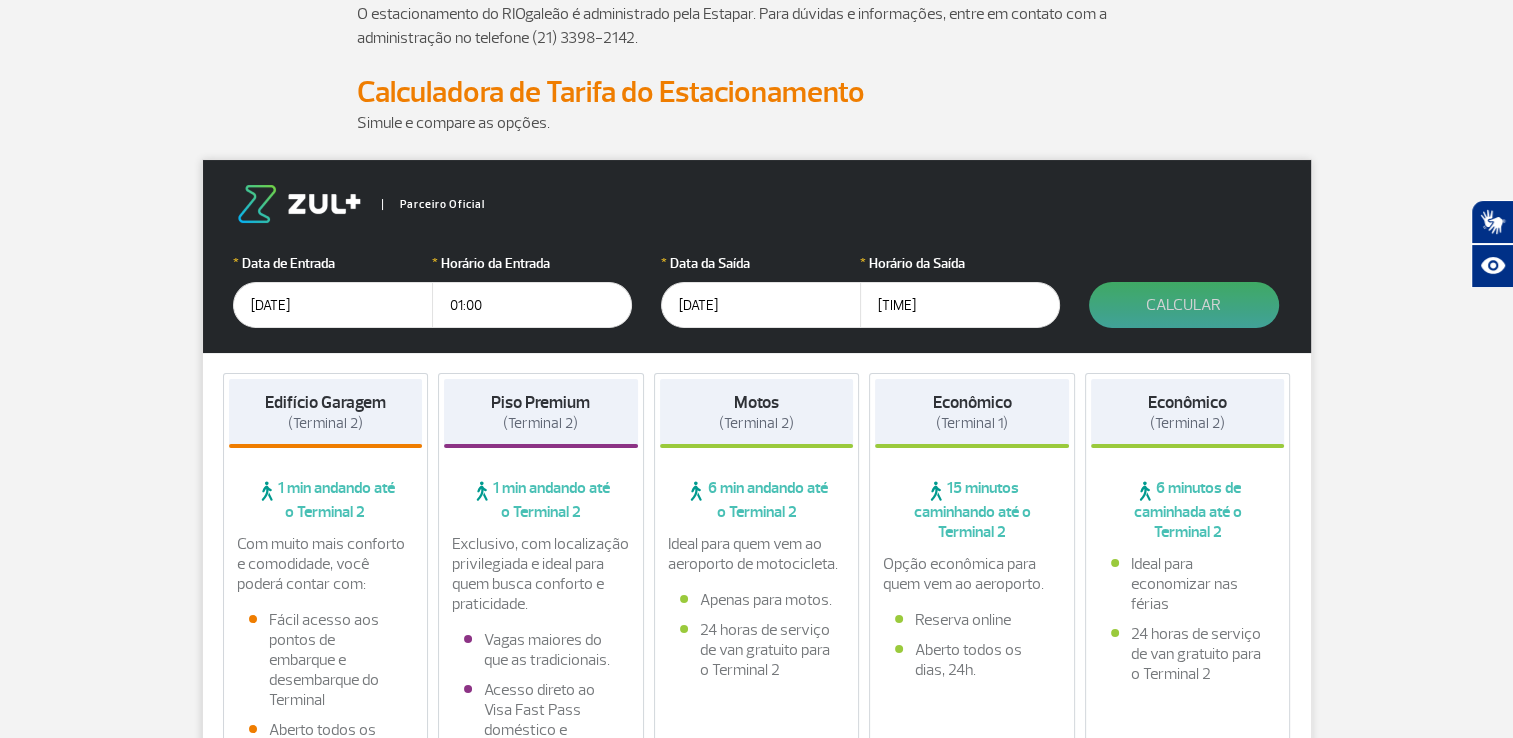 type on "[TIME]" 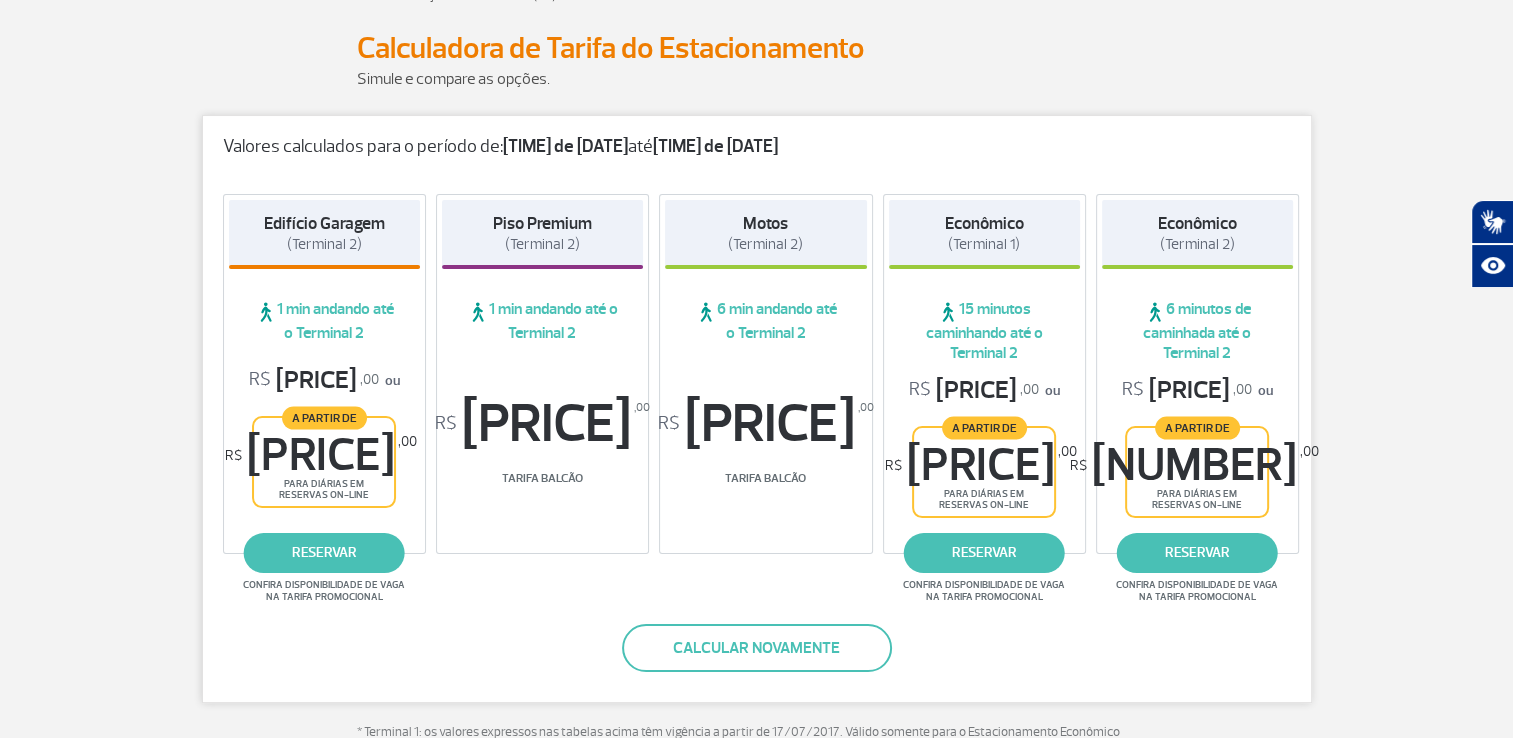 scroll, scrollTop: 200, scrollLeft: 0, axis: vertical 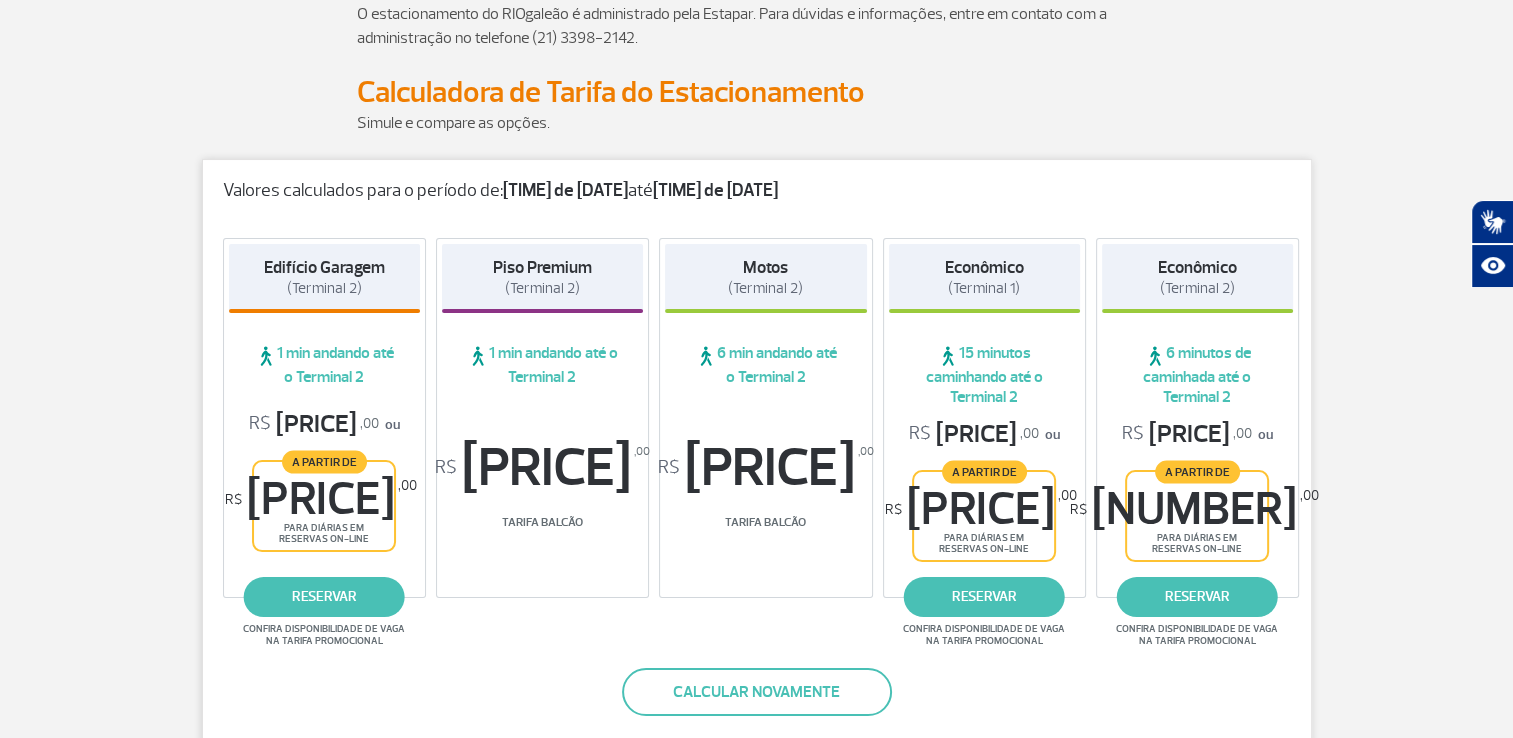 drag, startPoint x: 1006, startPoint y: 402, endPoint x: 928, endPoint y: 349, distance: 94.302704 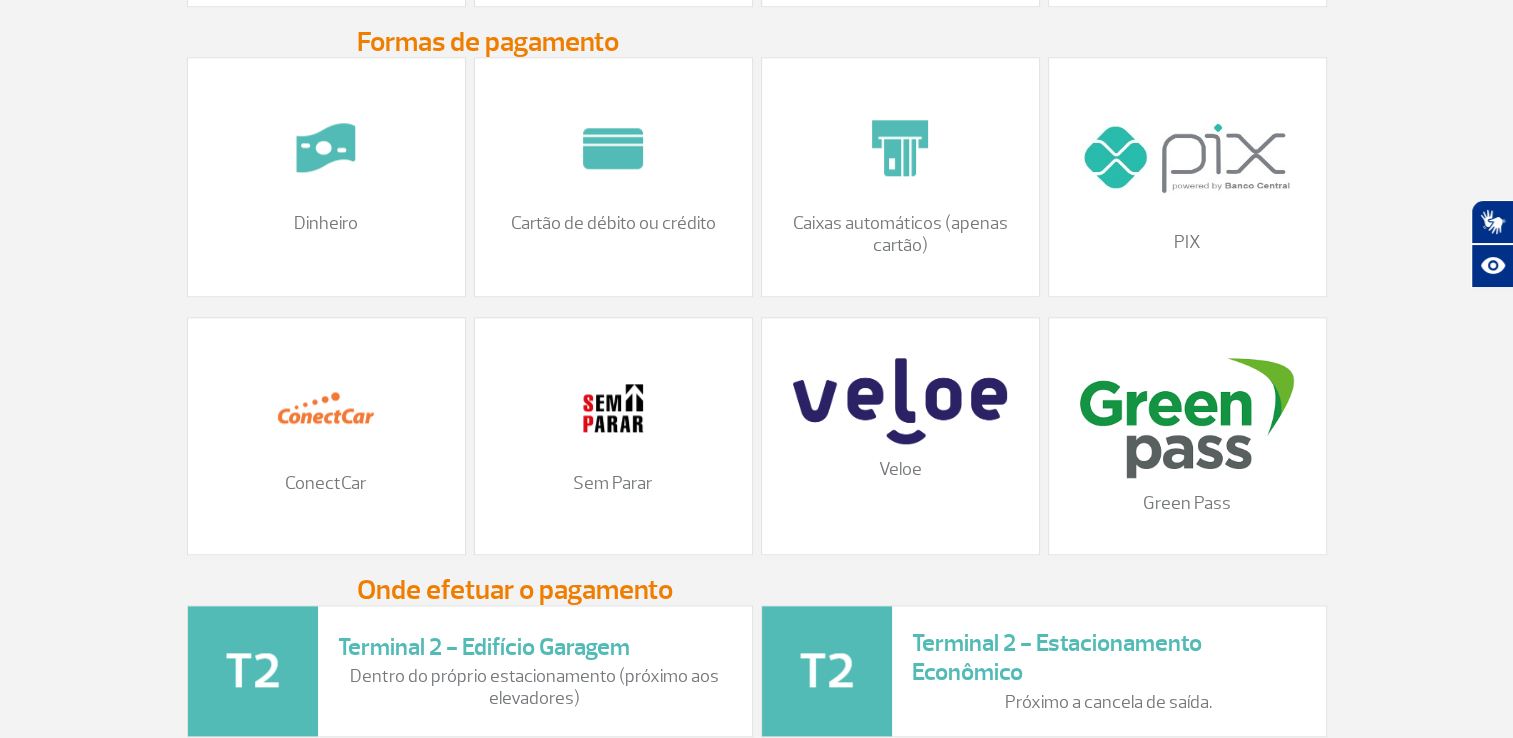 scroll, scrollTop: 2000, scrollLeft: 0, axis: vertical 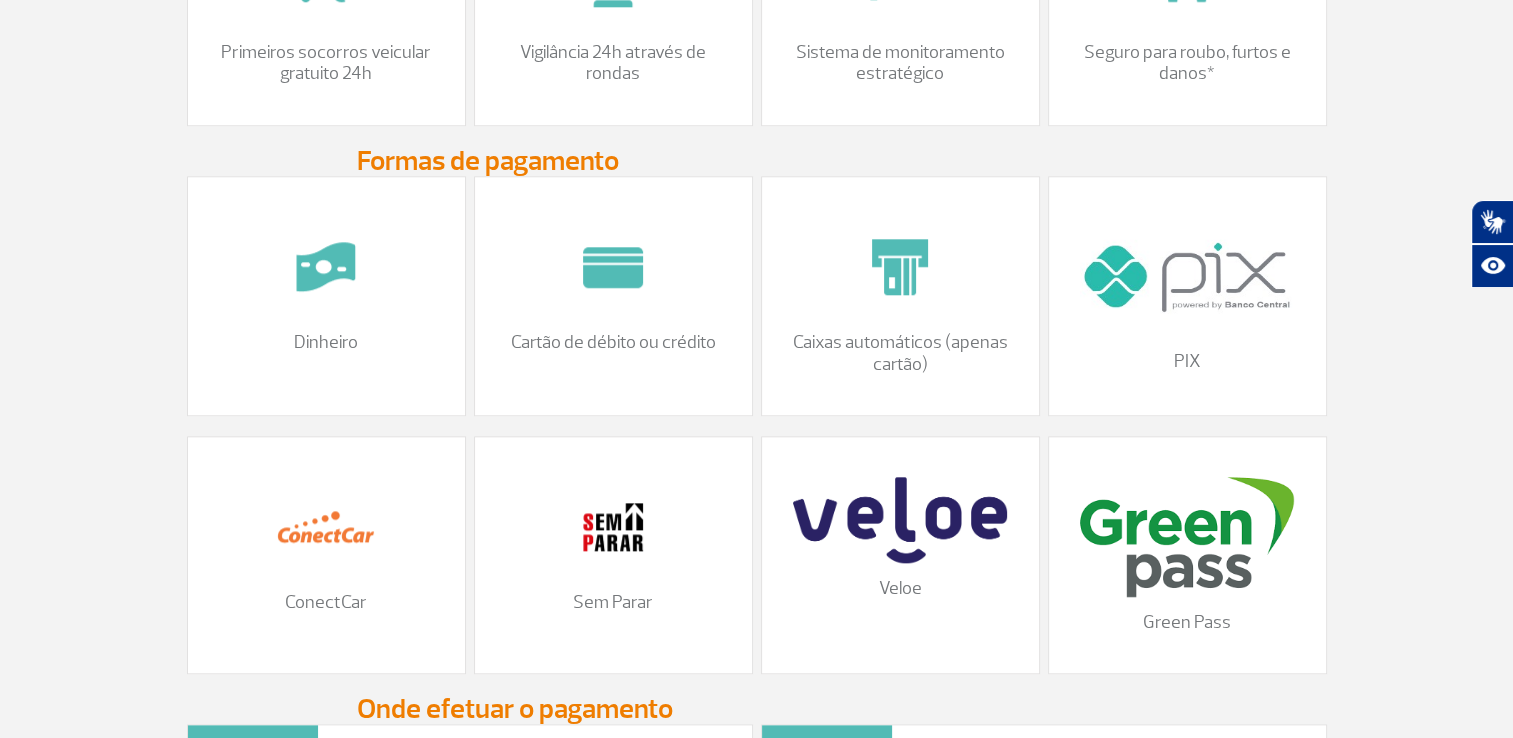 click at bounding box center (613, 527) 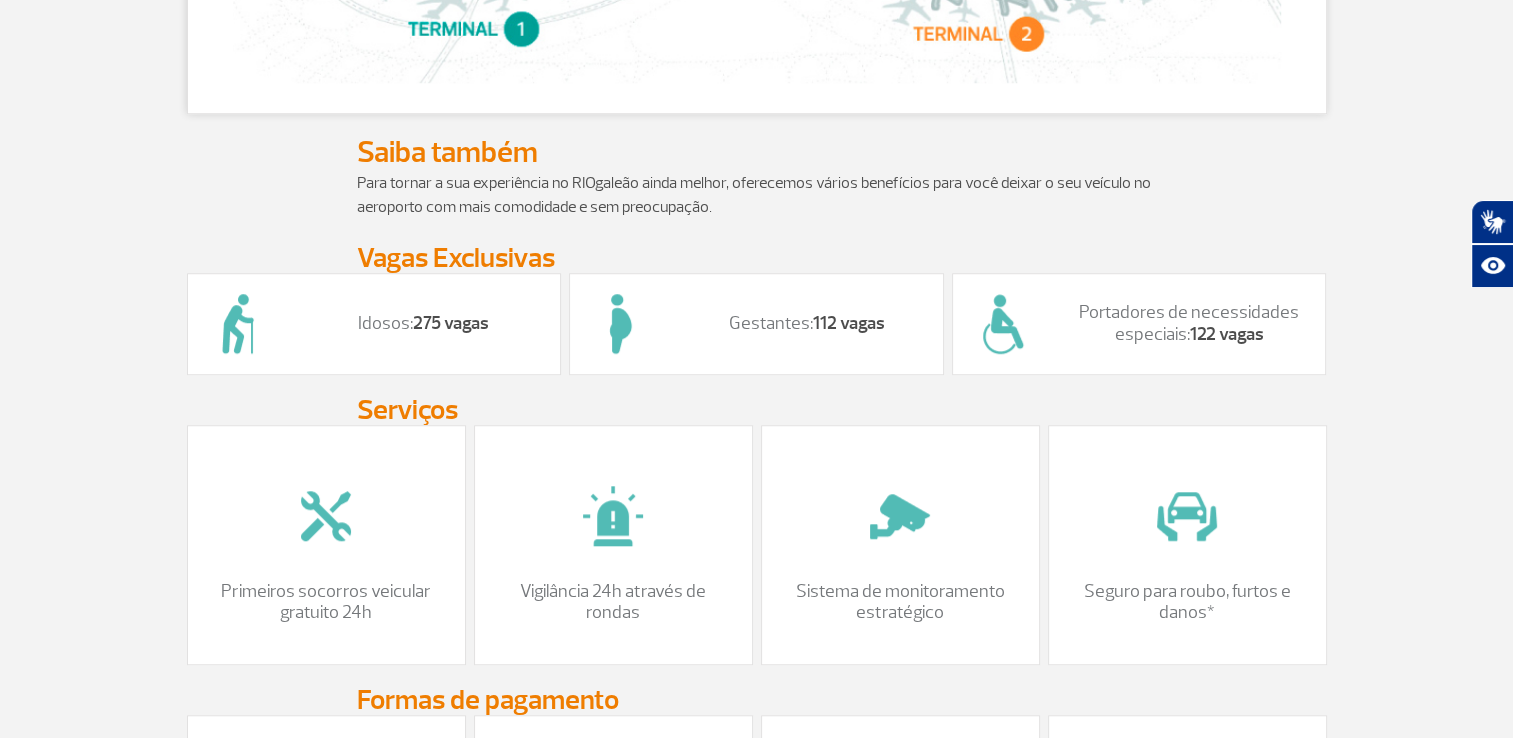 scroll, scrollTop: 1300, scrollLeft: 0, axis: vertical 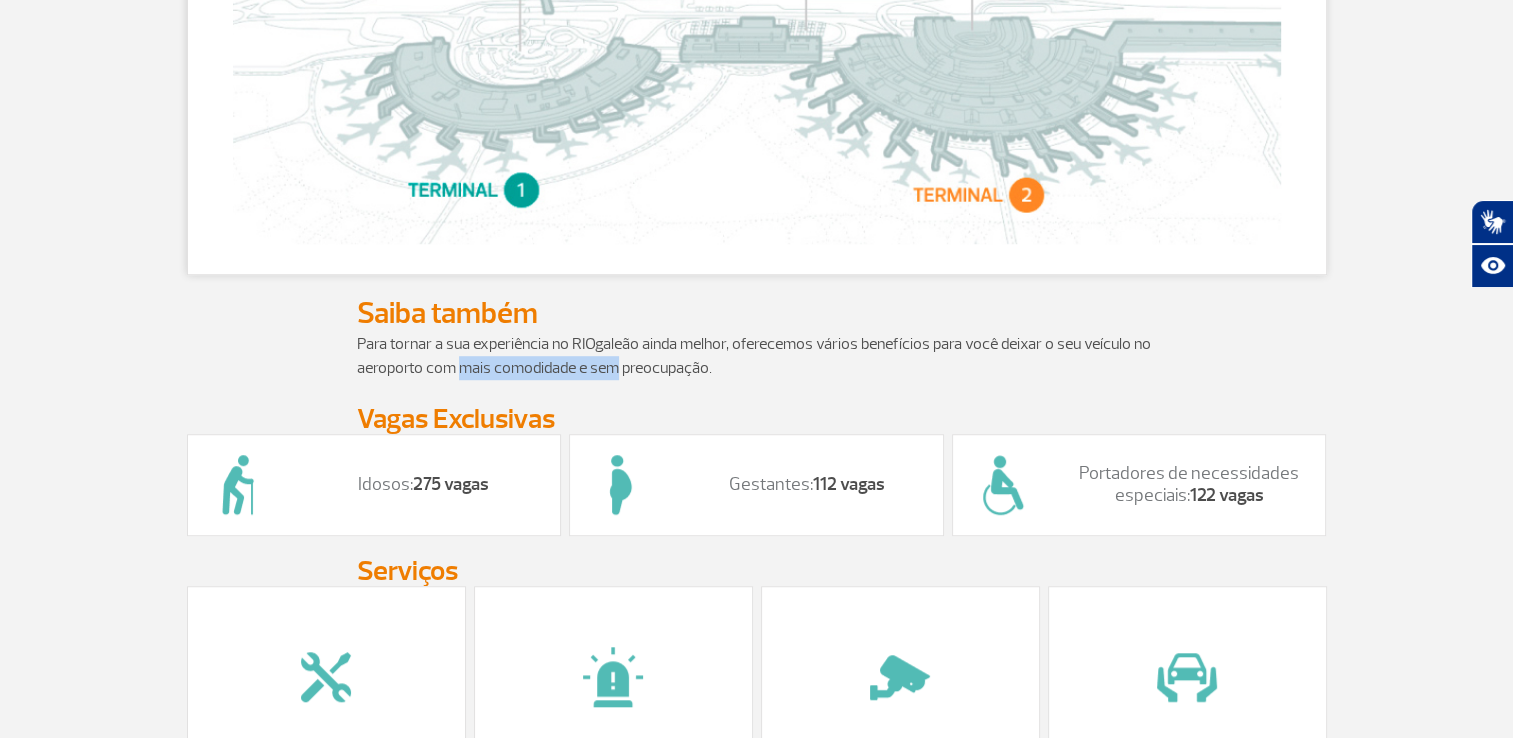 drag, startPoint x: 489, startPoint y: 355, endPoint x: 617, endPoint y: 354, distance: 128.0039 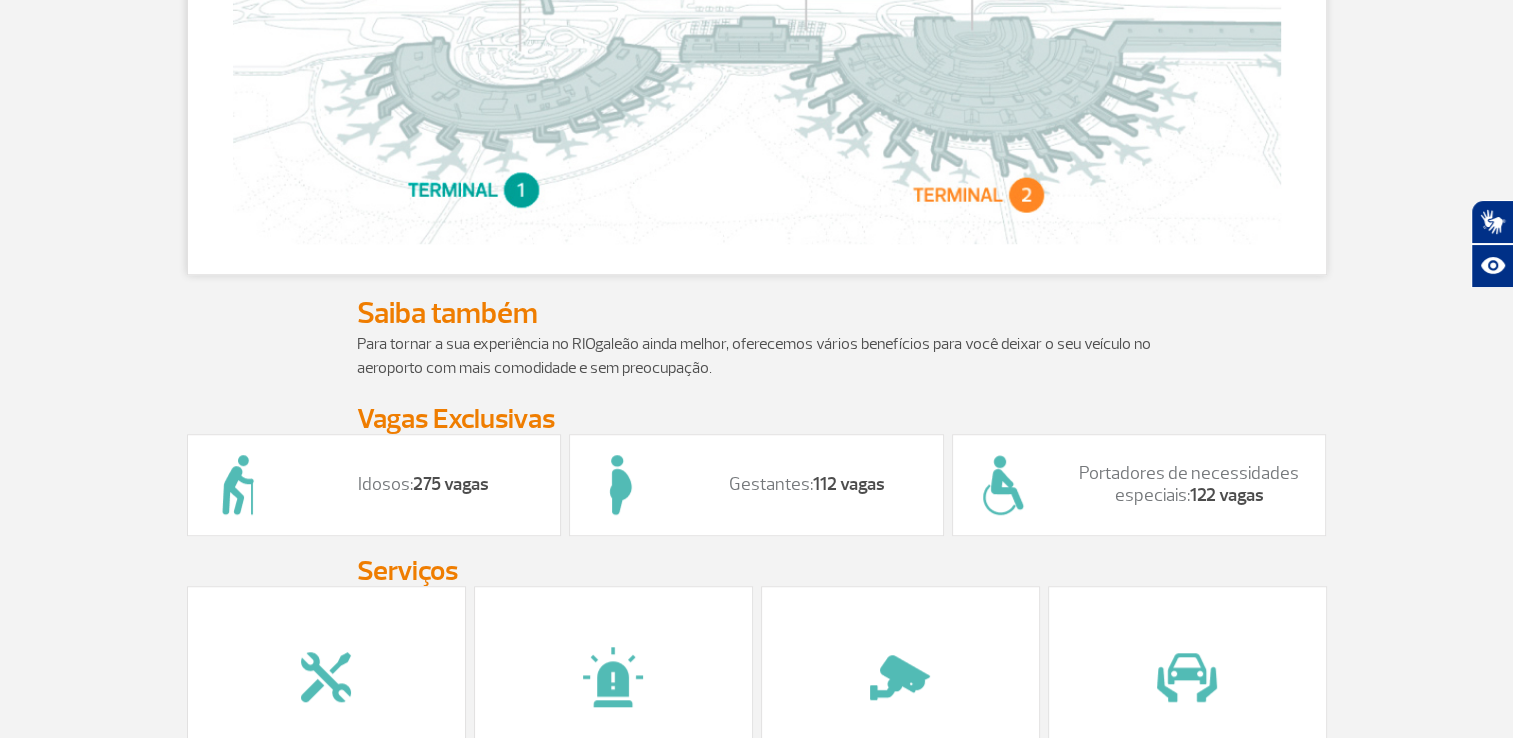 drag, startPoint x: 617, startPoint y: 354, endPoint x: 748, endPoint y: 365, distance: 131.46101 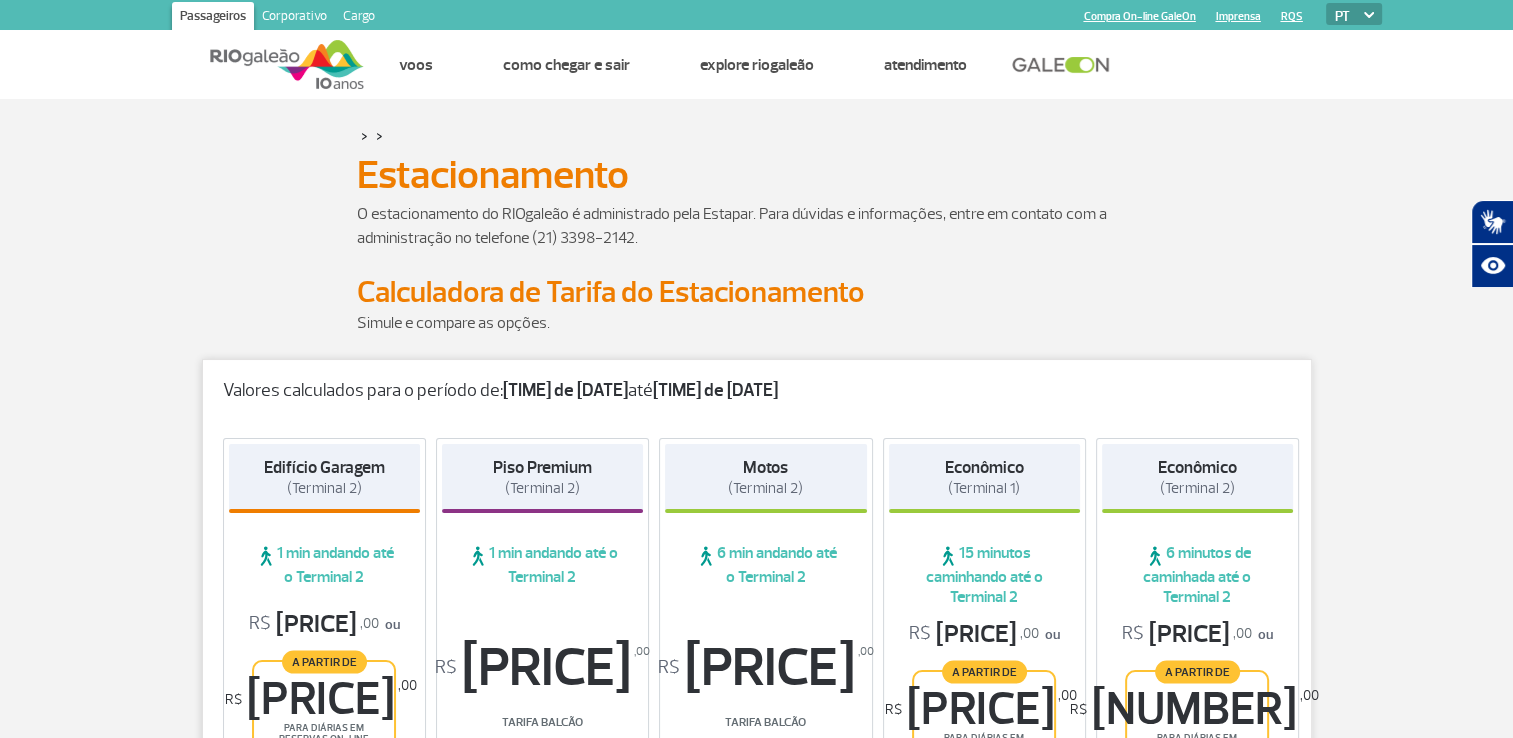 scroll, scrollTop: 0, scrollLeft: 0, axis: both 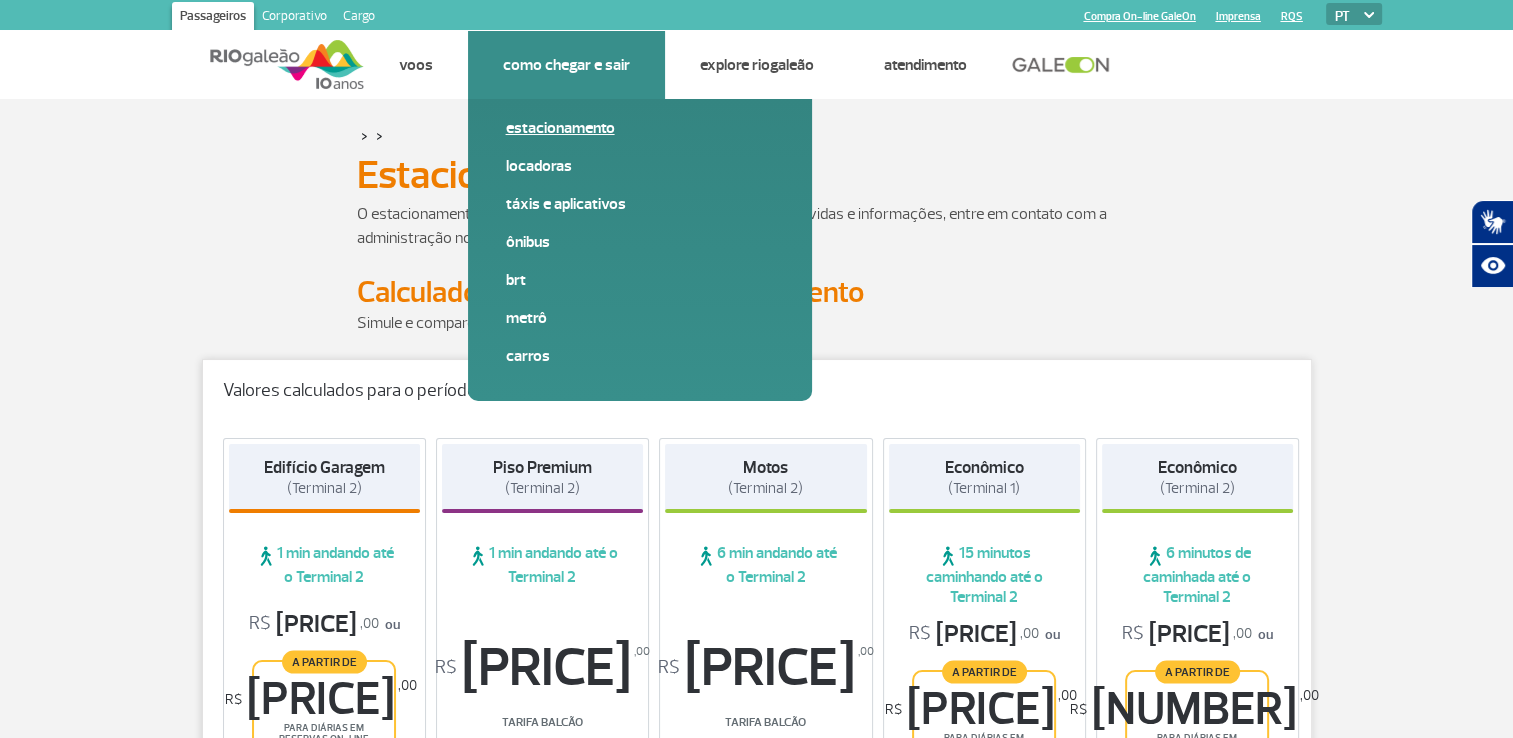 click on "Estacionamento" at bounding box center [640, 128] 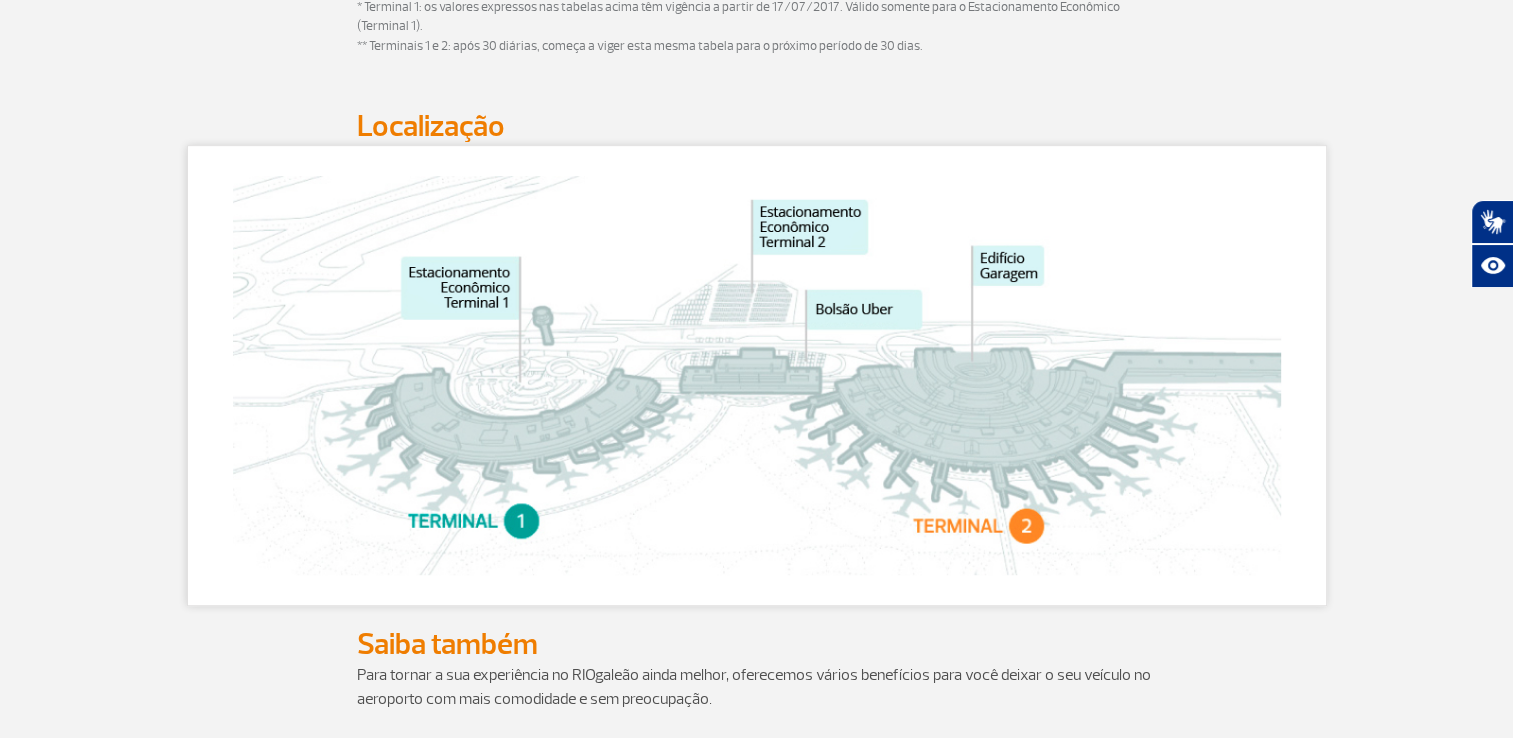 scroll, scrollTop: 900, scrollLeft: 0, axis: vertical 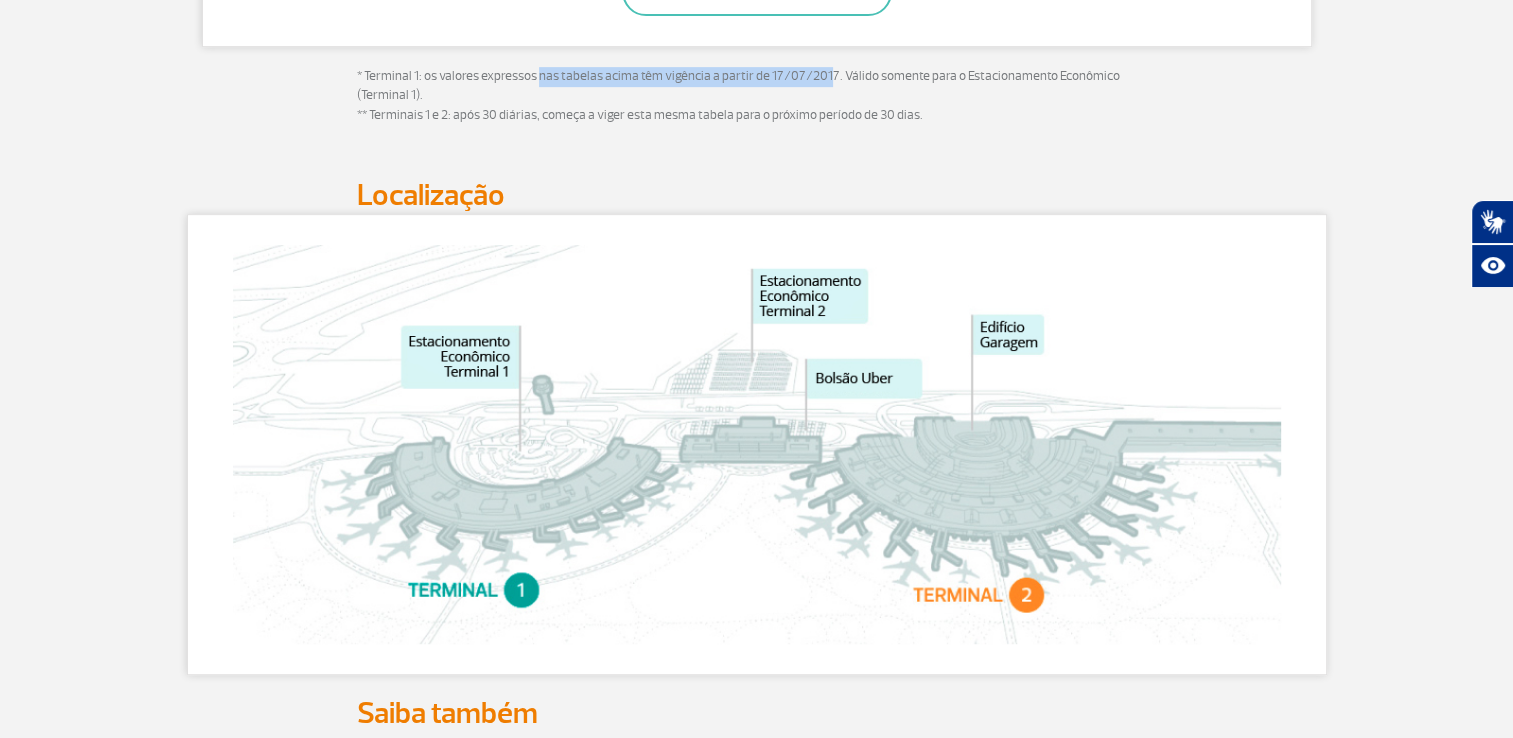 drag, startPoint x: 542, startPoint y: 71, endPoint x: 824, endPoint y: 76, distance: 282.0443 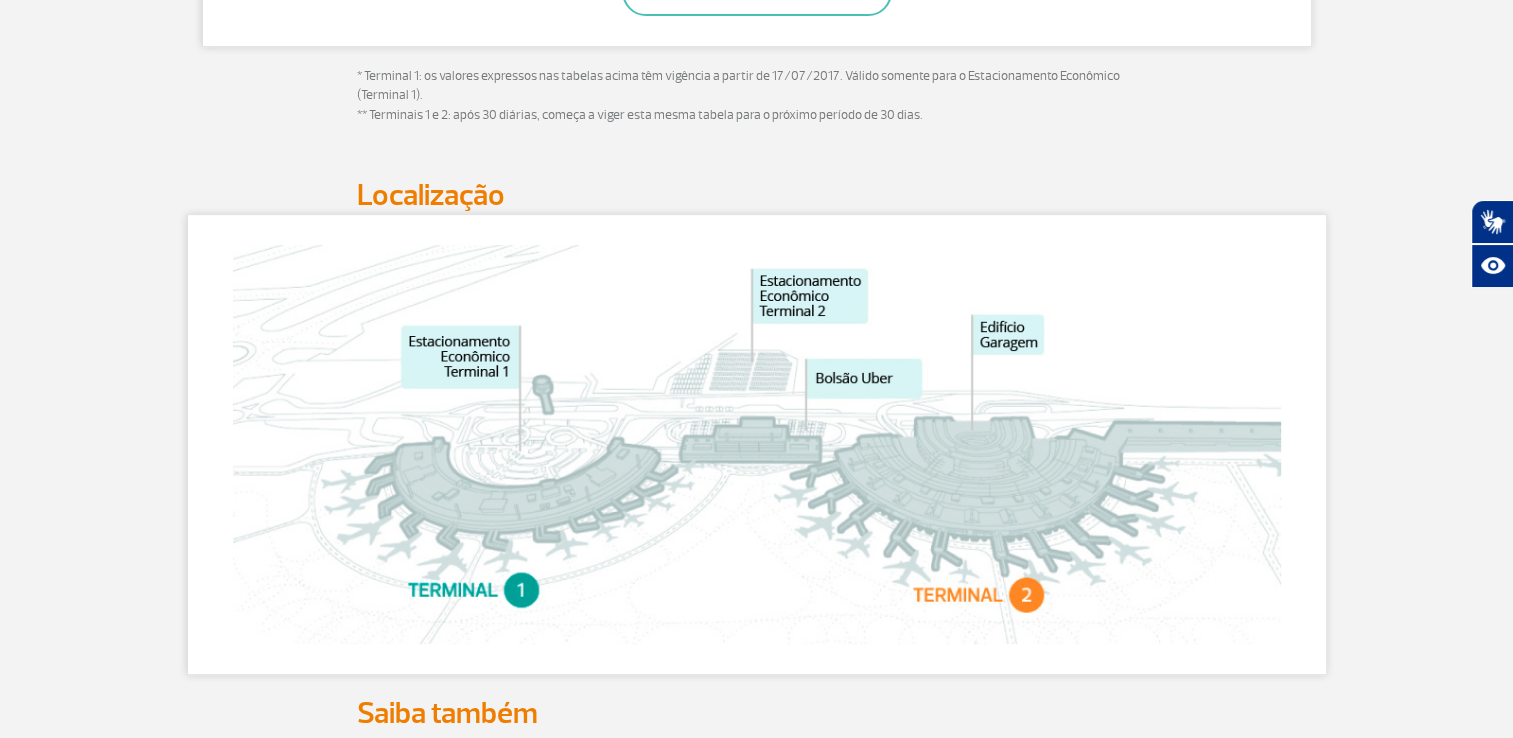 drag, startPoint x: 824, startPoint y: 76, endPoint x: 678, endPoint y: 161, distance: 168.94081 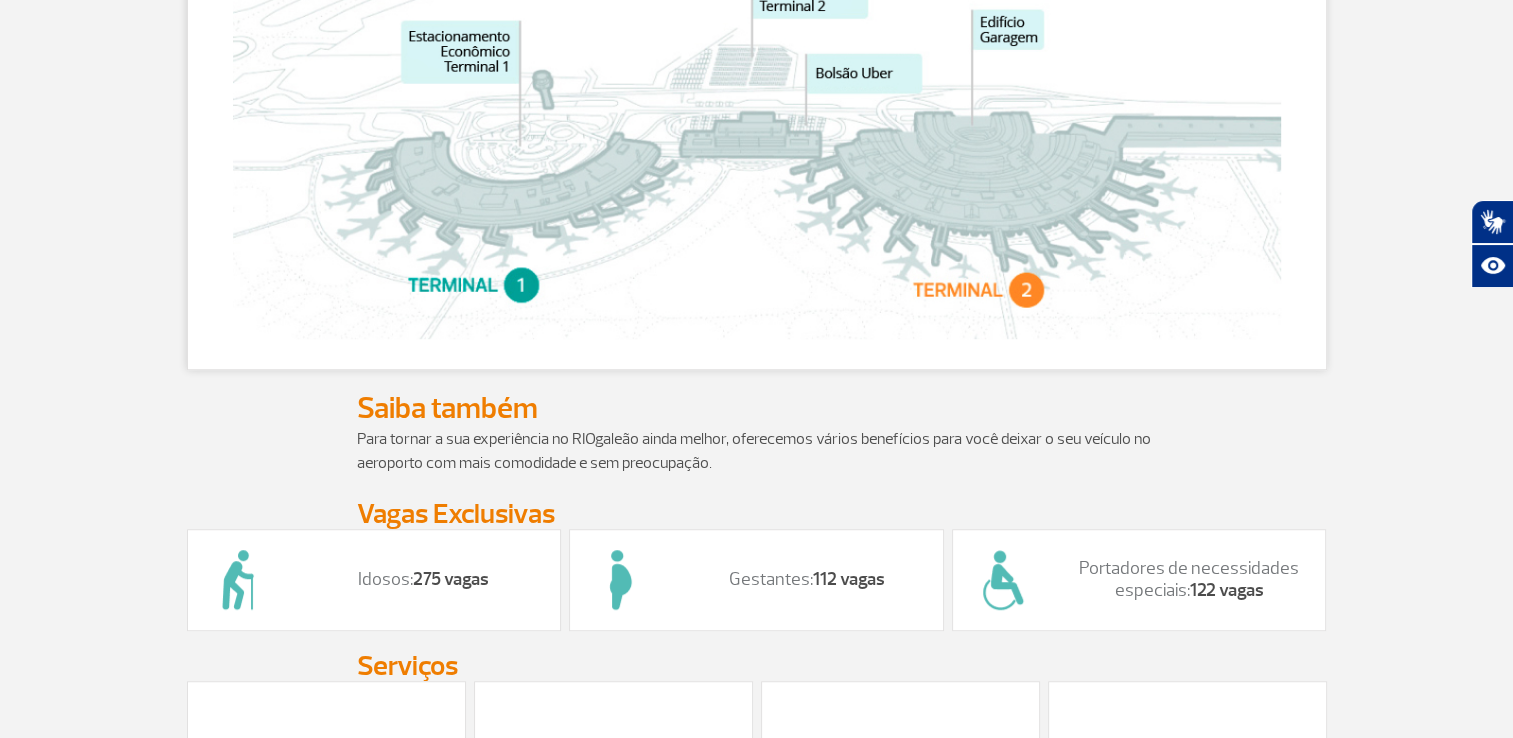 scroll, scrollTop: 1200, scrollLeft: 0, axis: vertical 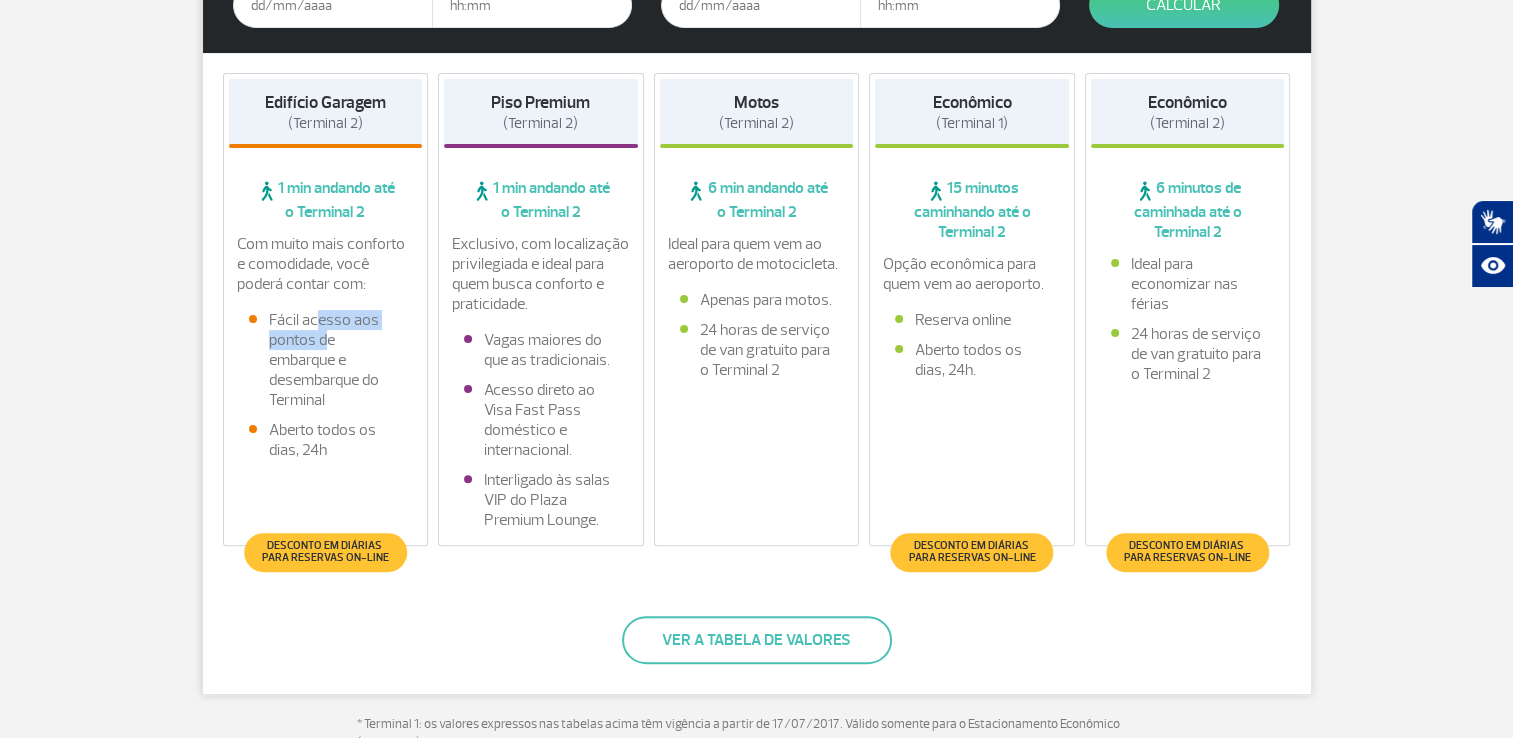drag, startPoint x: 316, startPoint y: 312, endPoint x: 326, endPoint y: 342, distance: 31.622776 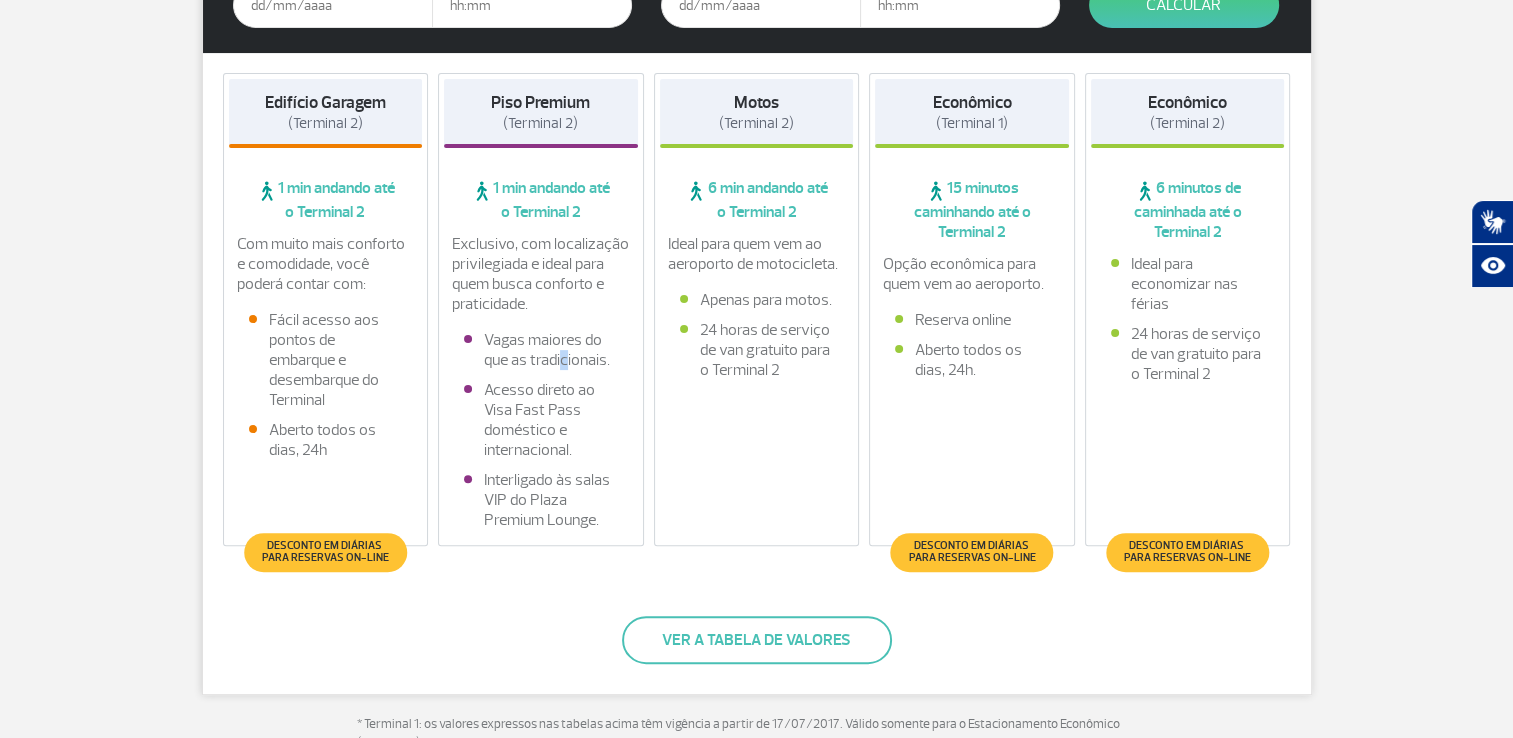 drag, startPoint x: 326, startPoint y: 342, endPoint x: 564, endPoint y: 364, distance: 239.01465 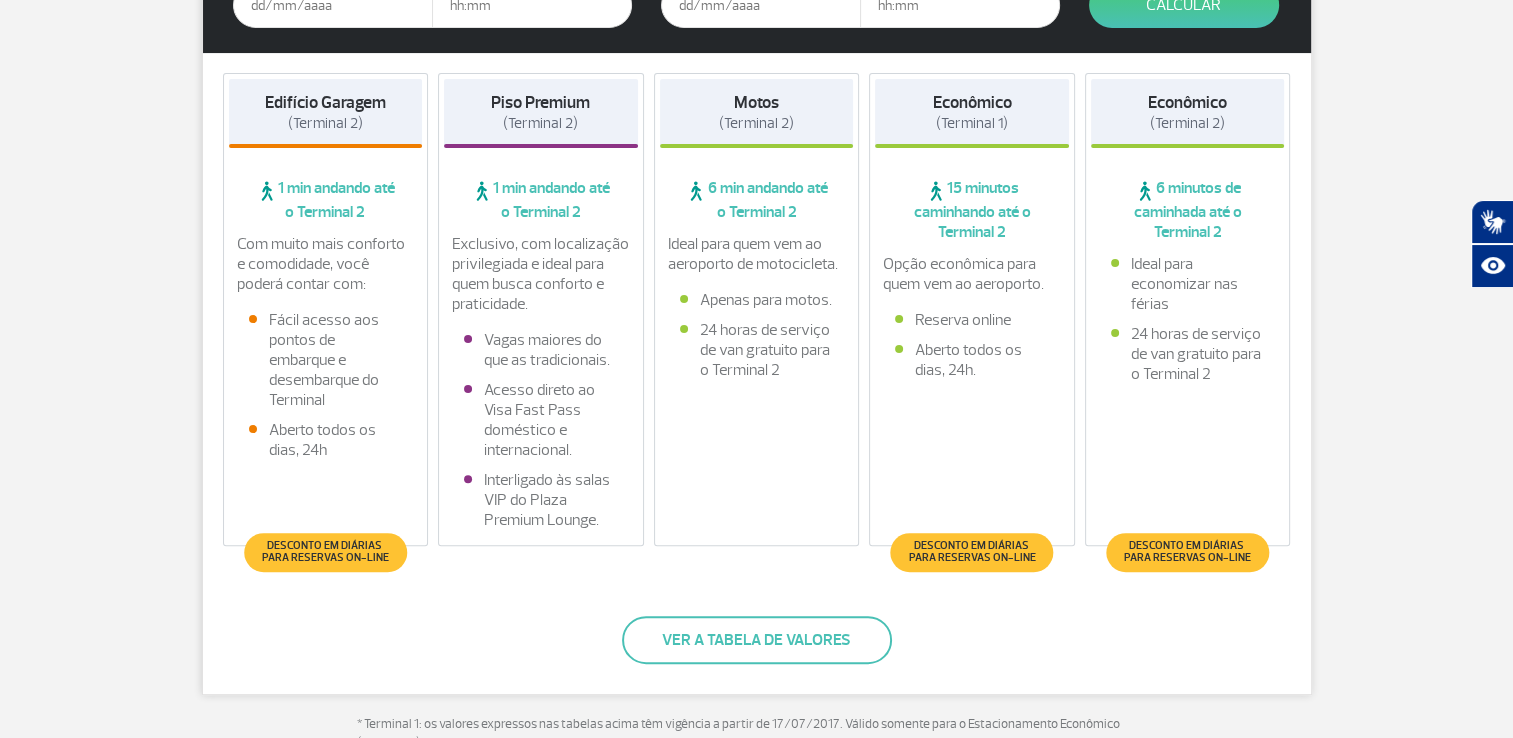 drag, startPoint x: 564, startPoint y: 364, endPoint x: 618, endPoint y: 379, distance: 56.044624 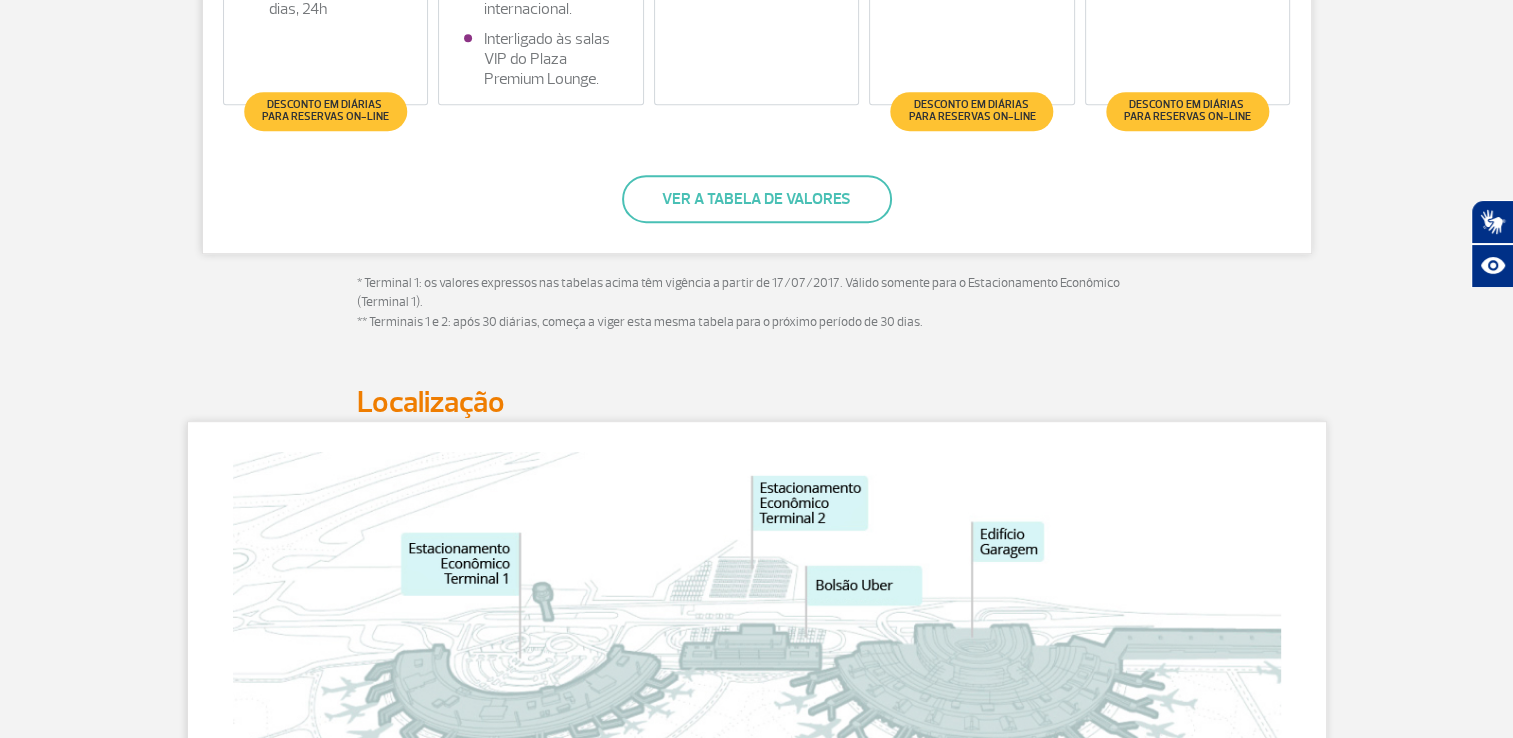 scroll, scrollTop: 1000, scrollLeft: 0, axis: vertical 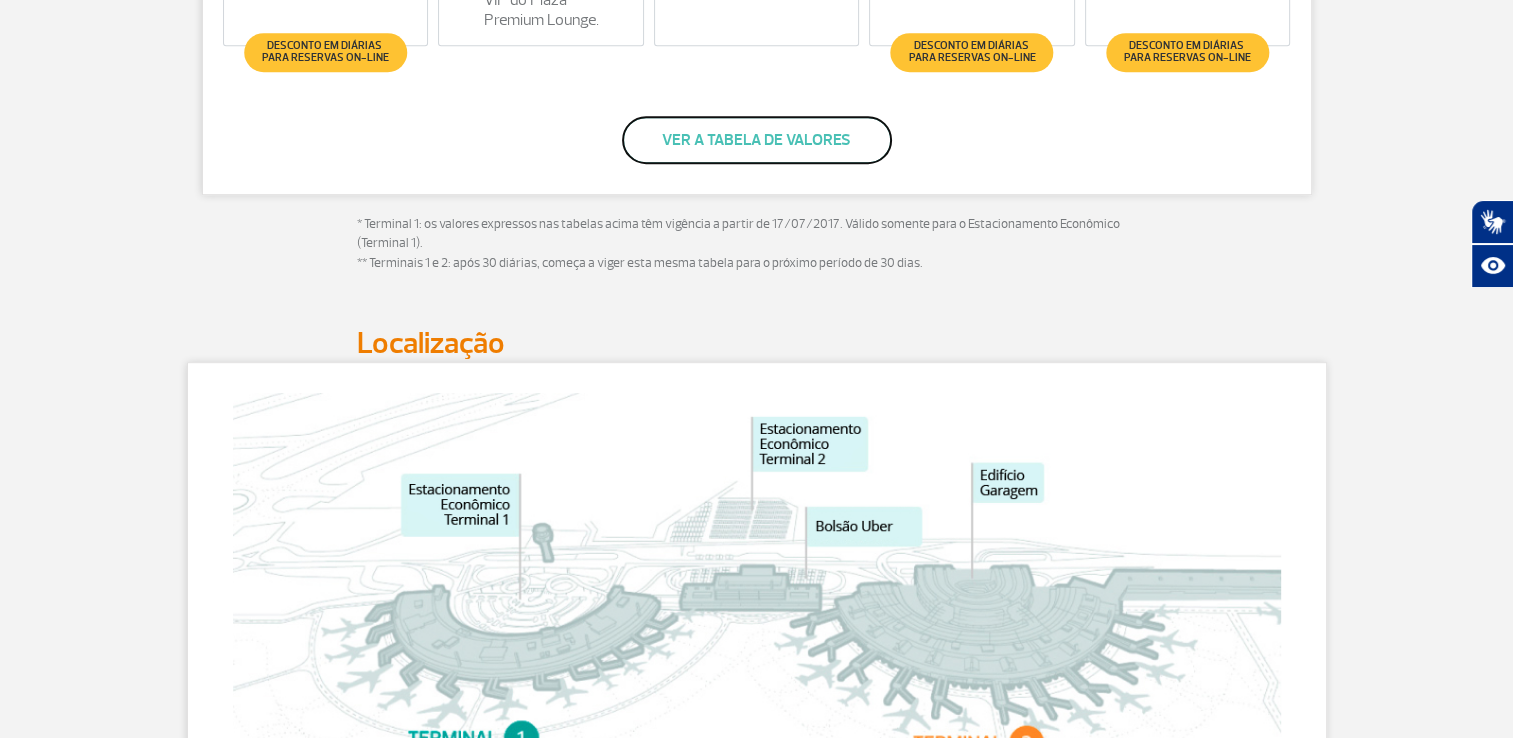 click on "Ver a tabela de valores" at bounding box center (757, 140) 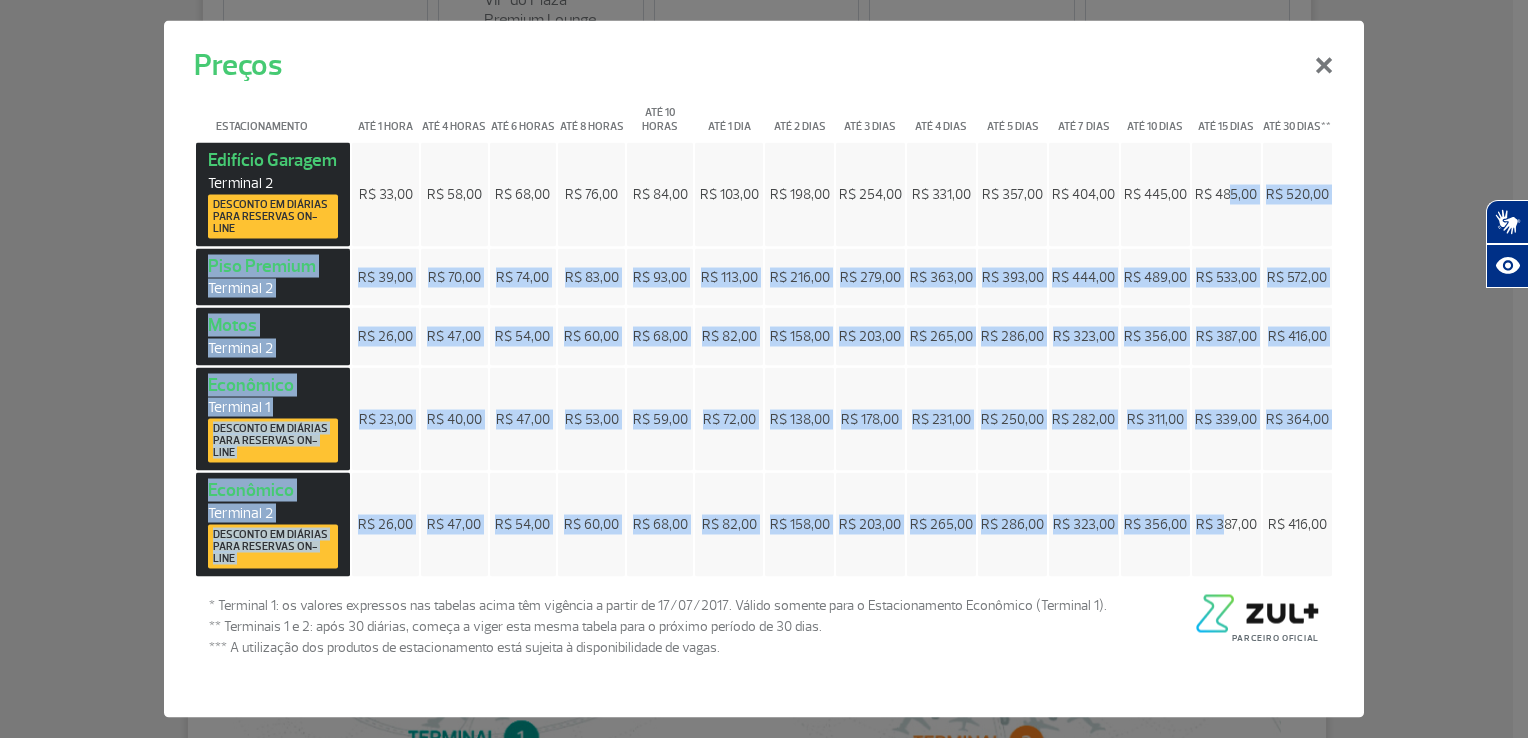 drag, startPoint x: 1230, startPoint y: 198, endPoint x: 1221, endPoint y: 473, distance: 275.14725 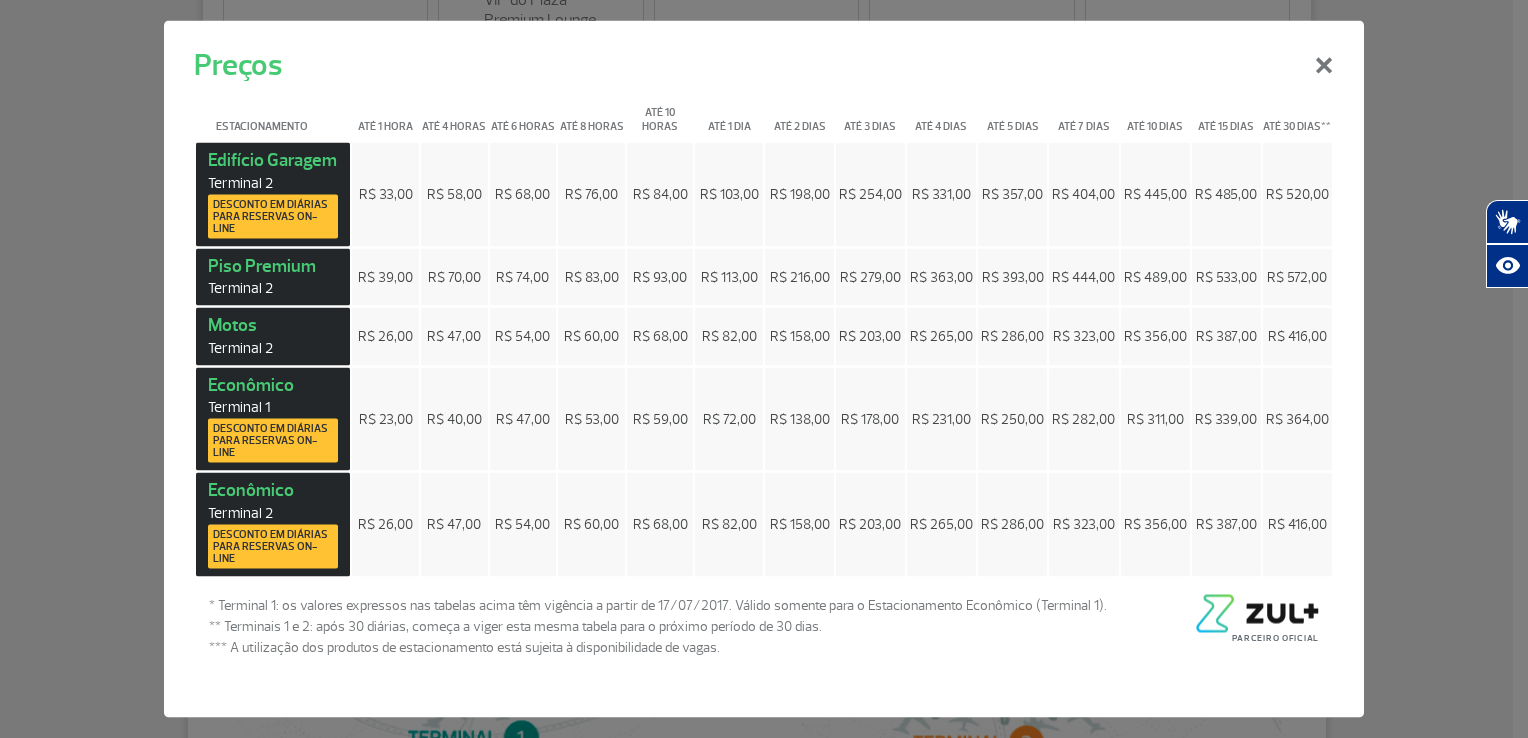 drag, startPoint x: 1221, startPoint y: 473, endPoint x: 1048, endPoint y: 598, distance: 213.43384 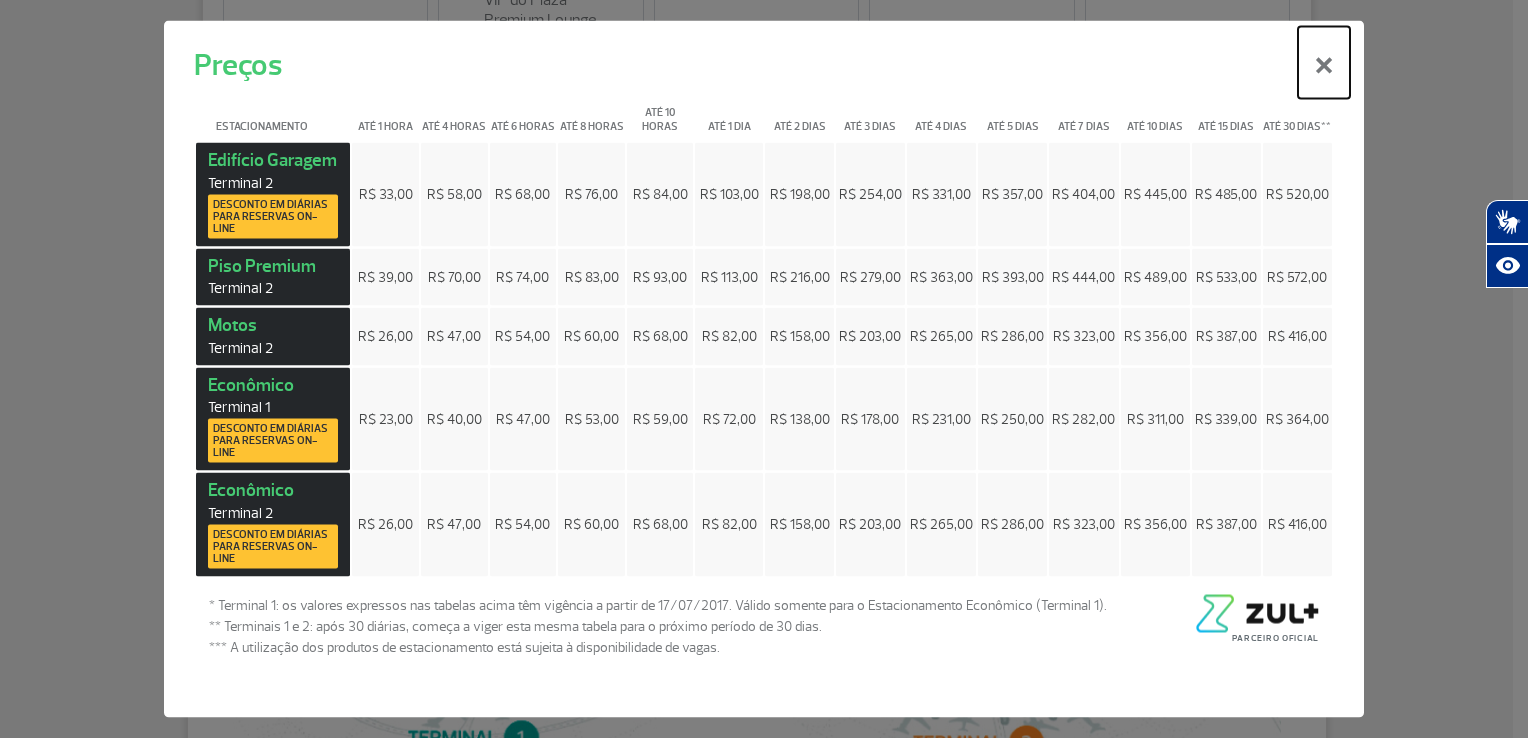 click on "×" at bounding box center [1324, 63] 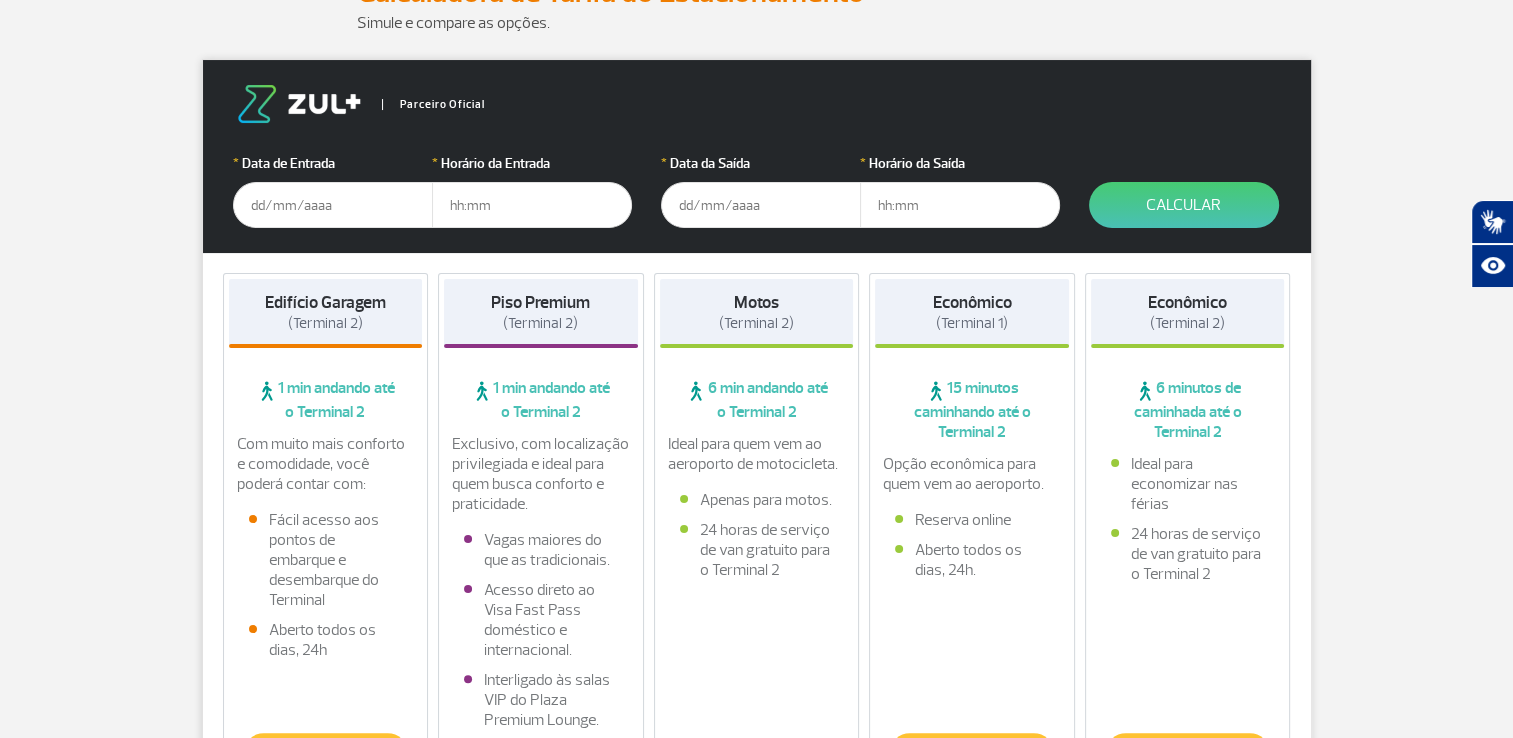 scroll, scrollTop: 300, scrollLeft: 0, axis: vertical 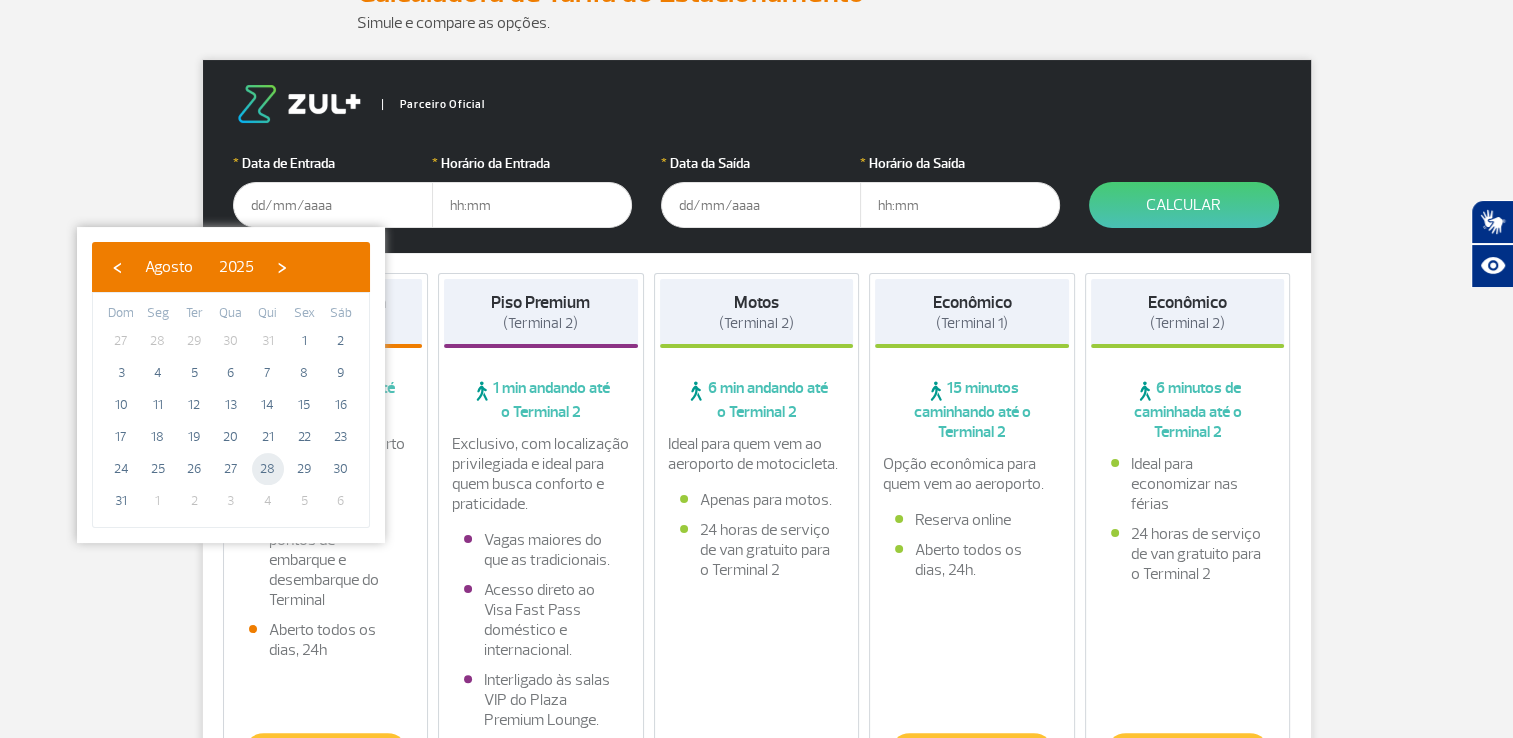 click on "28" 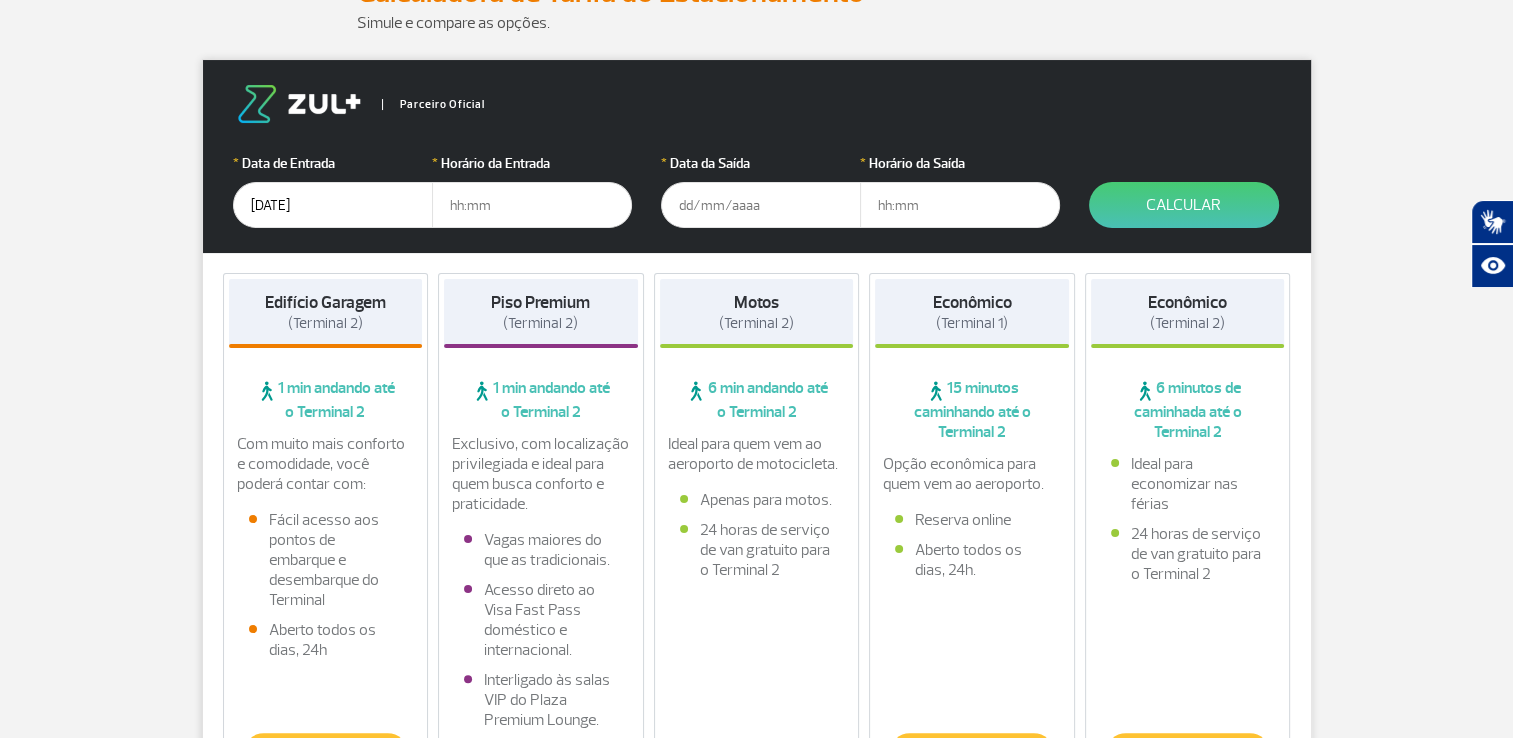 click at bounding box center [532, 205] 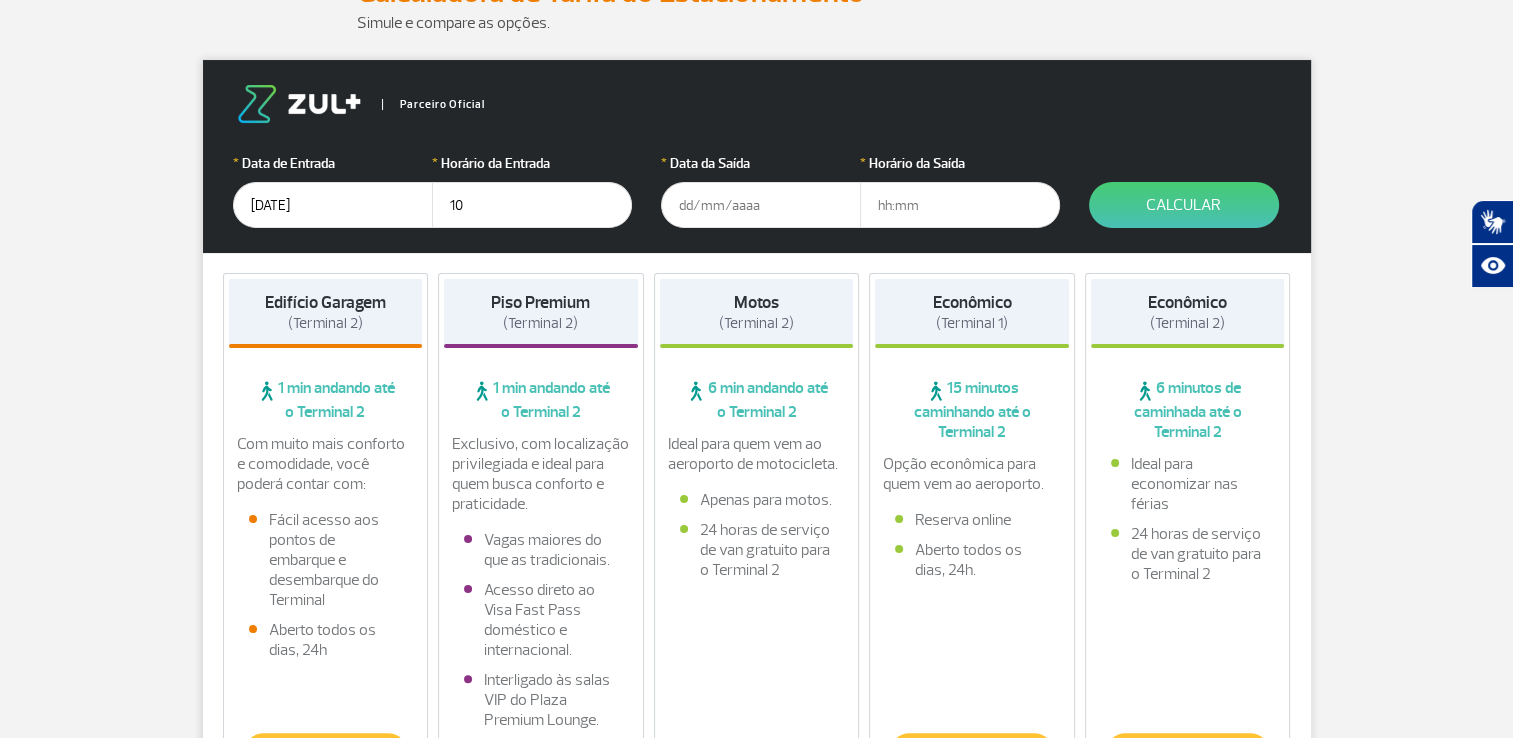 type on "1" 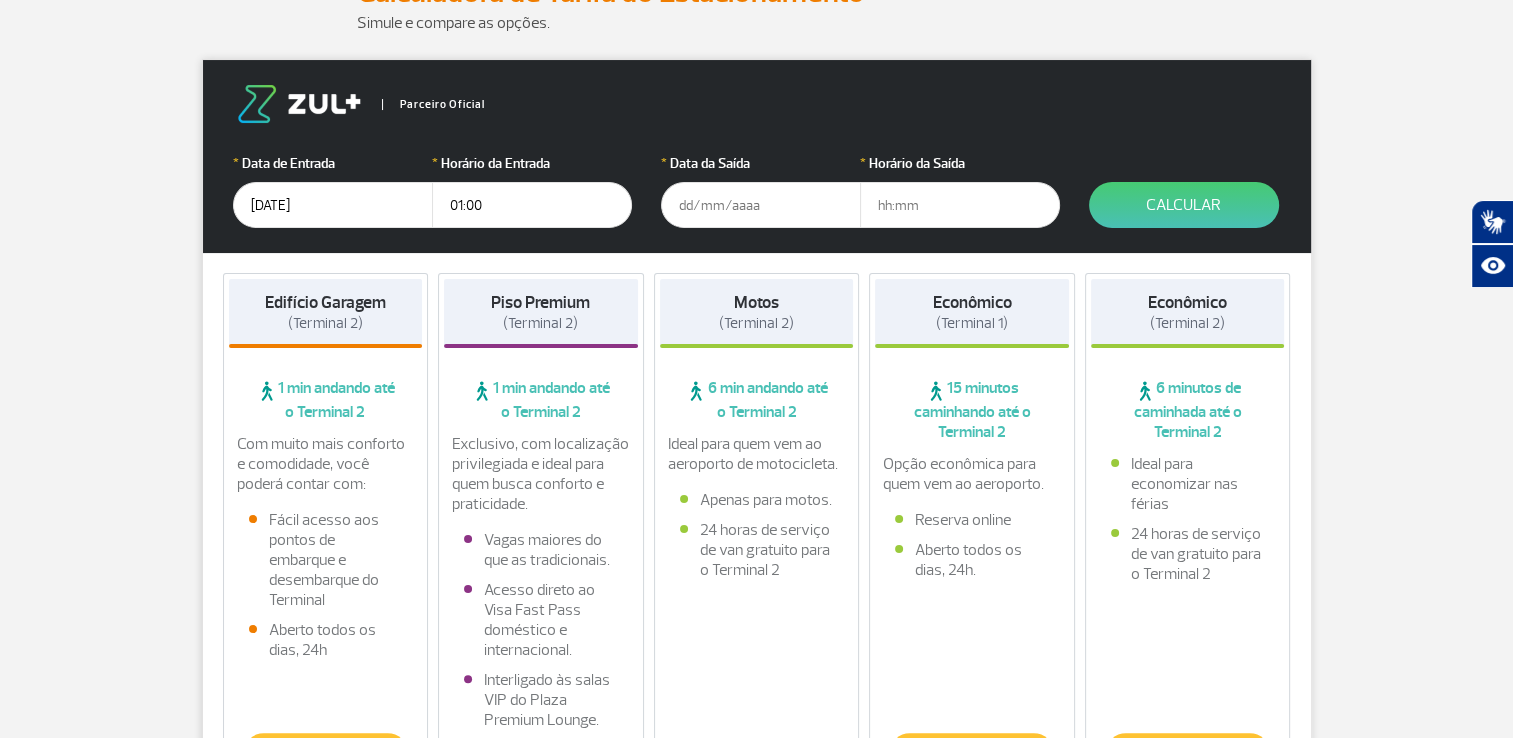 type on "01:00" 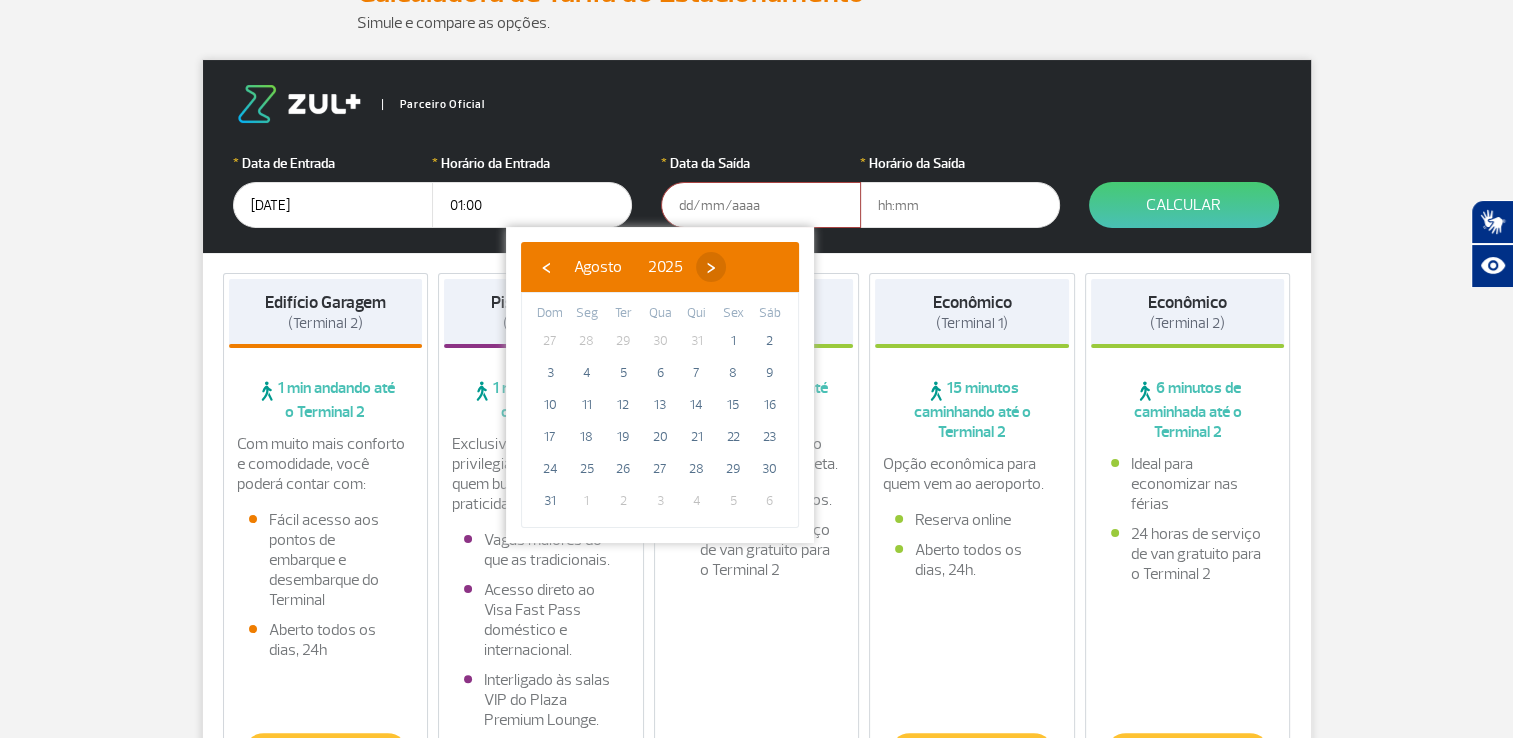 click on "›" 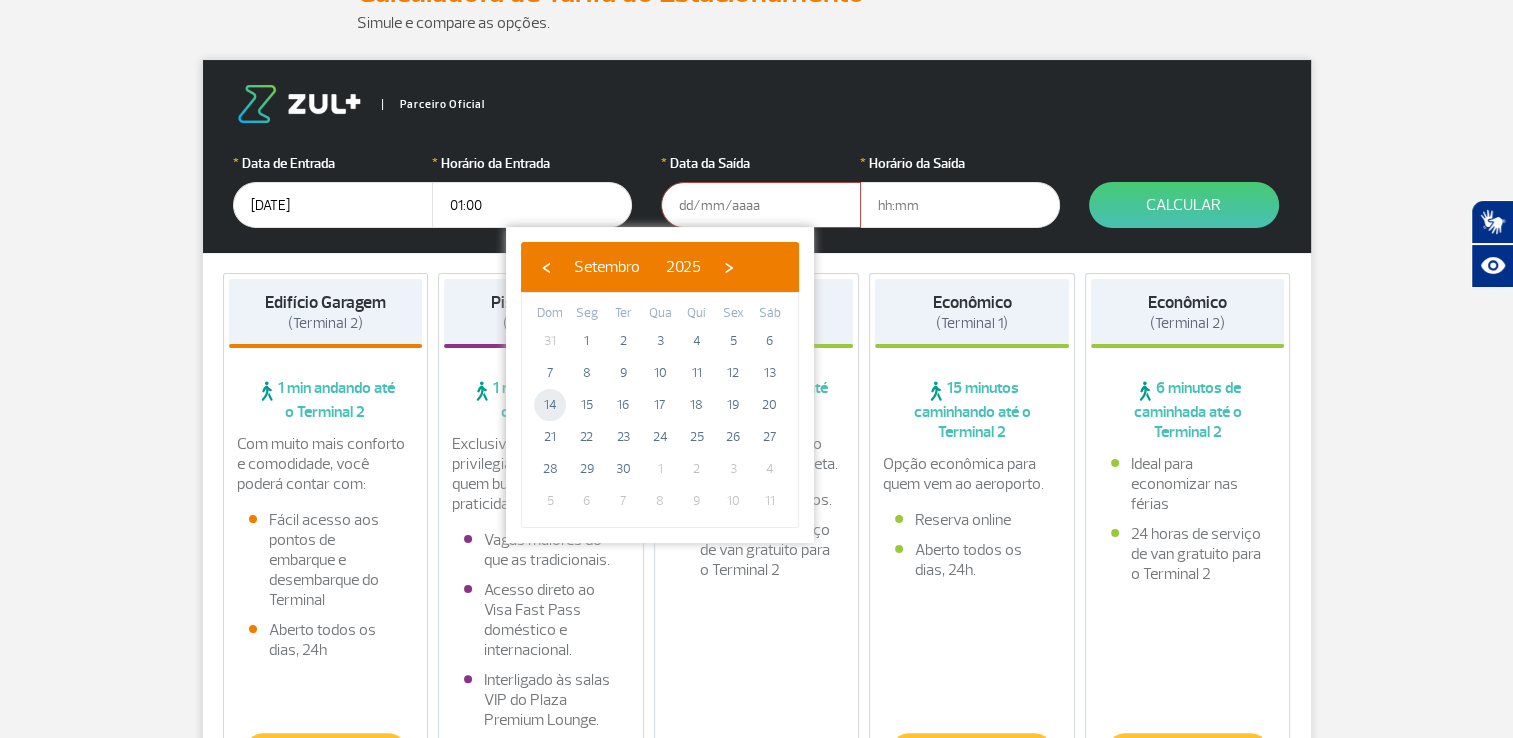 click on "14" 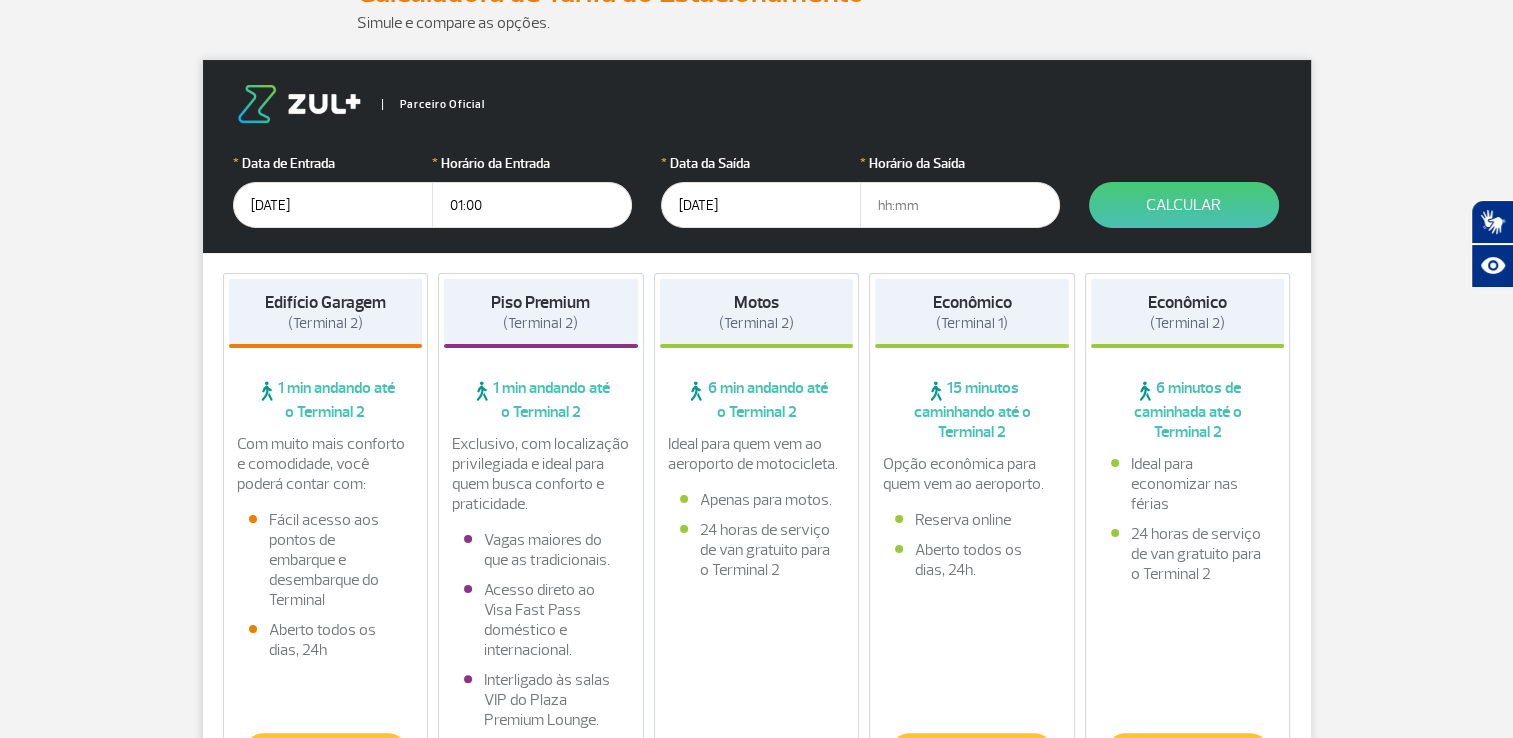 click at bounding box center (960, 205) 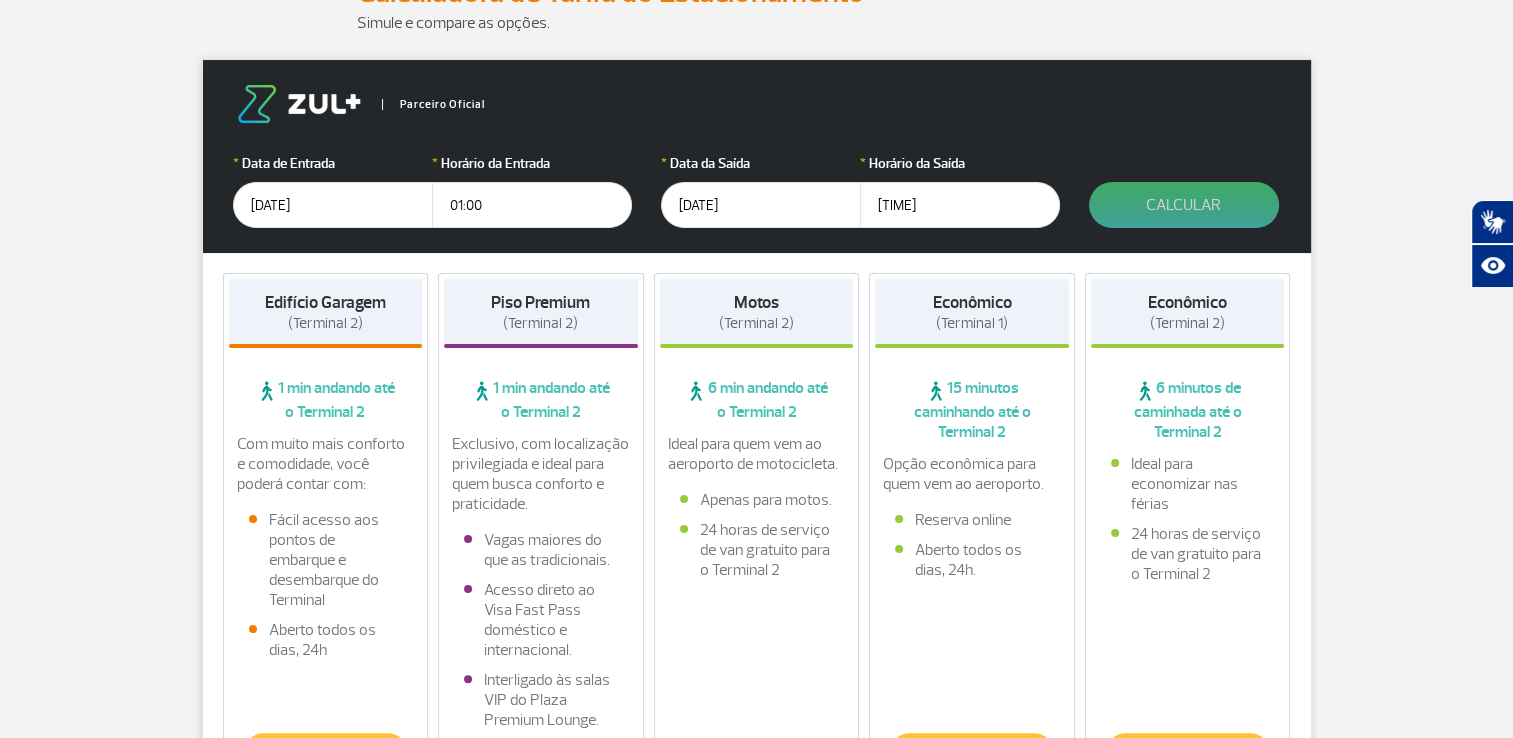 type on "[TIME]" 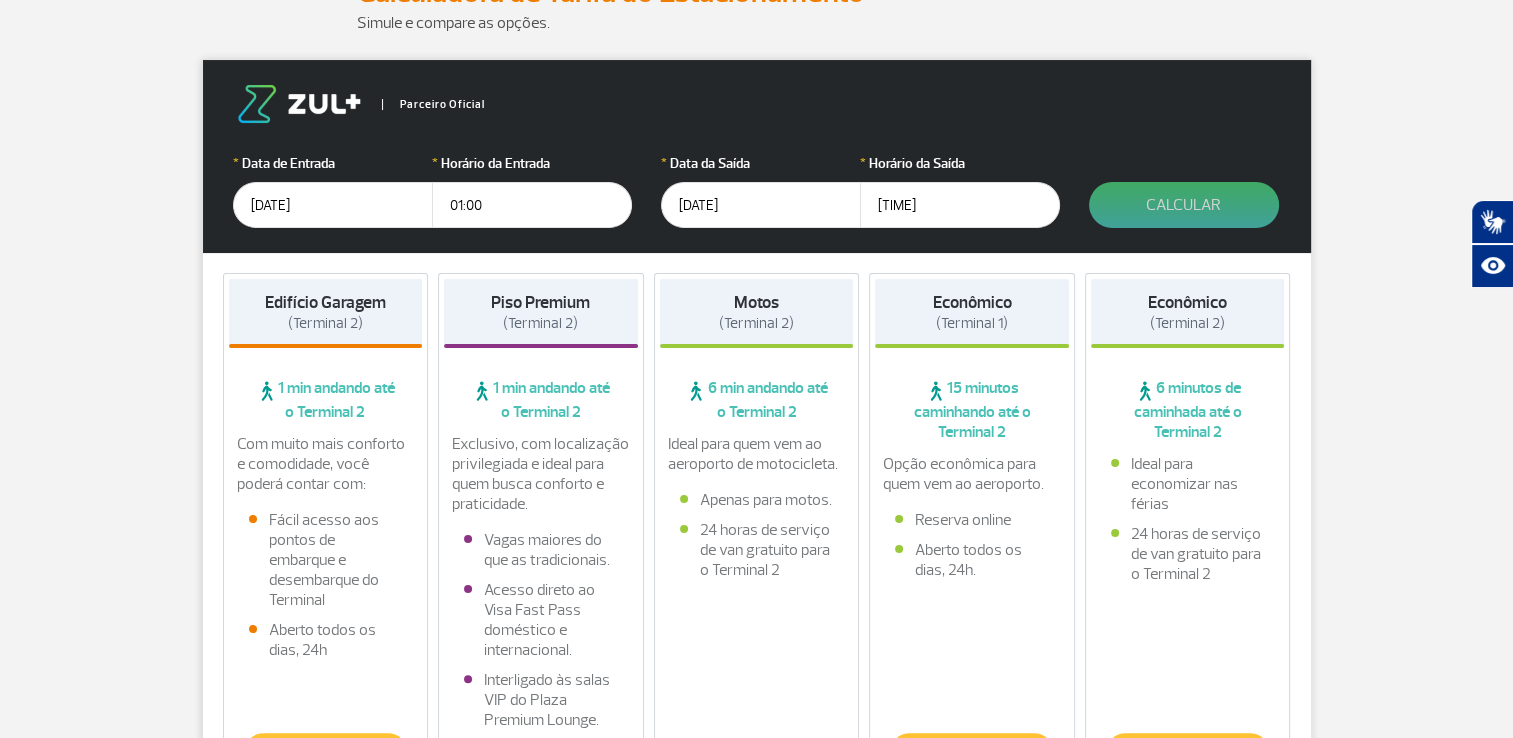 click on "Calcular" at bounding box center [1184, 205] 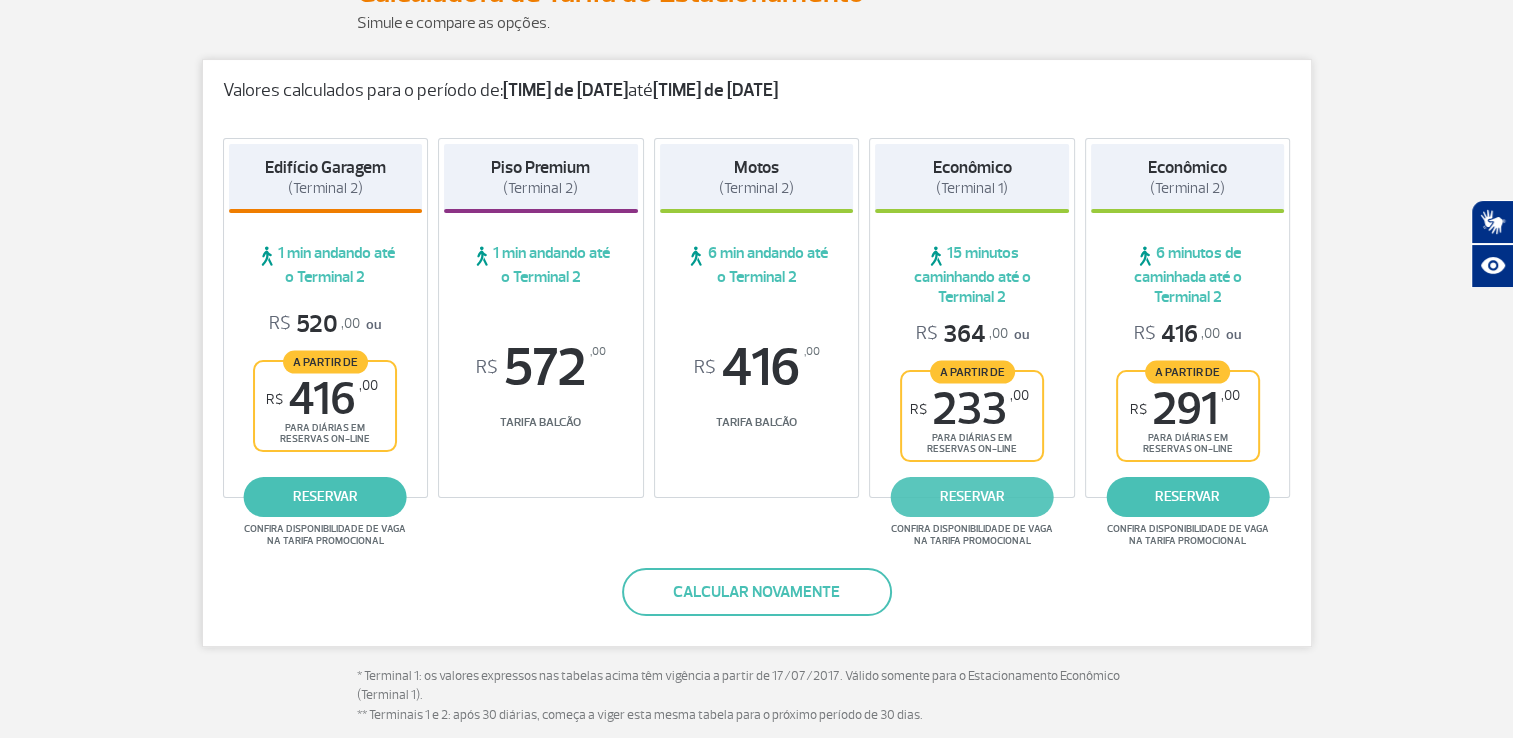click on "reservar" at bounding box center (972, 497) 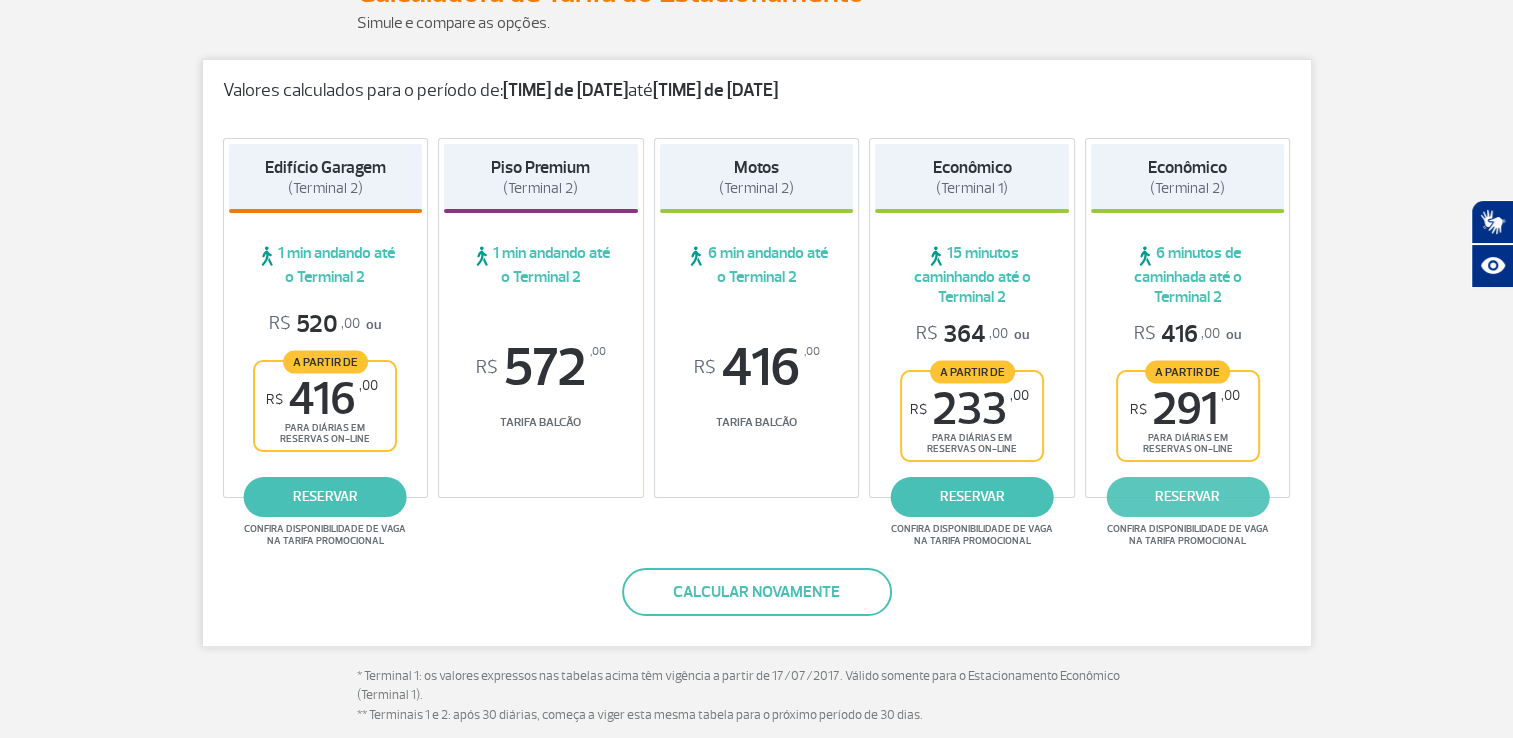 click on "reservar" at bounding box center [1187, 497] 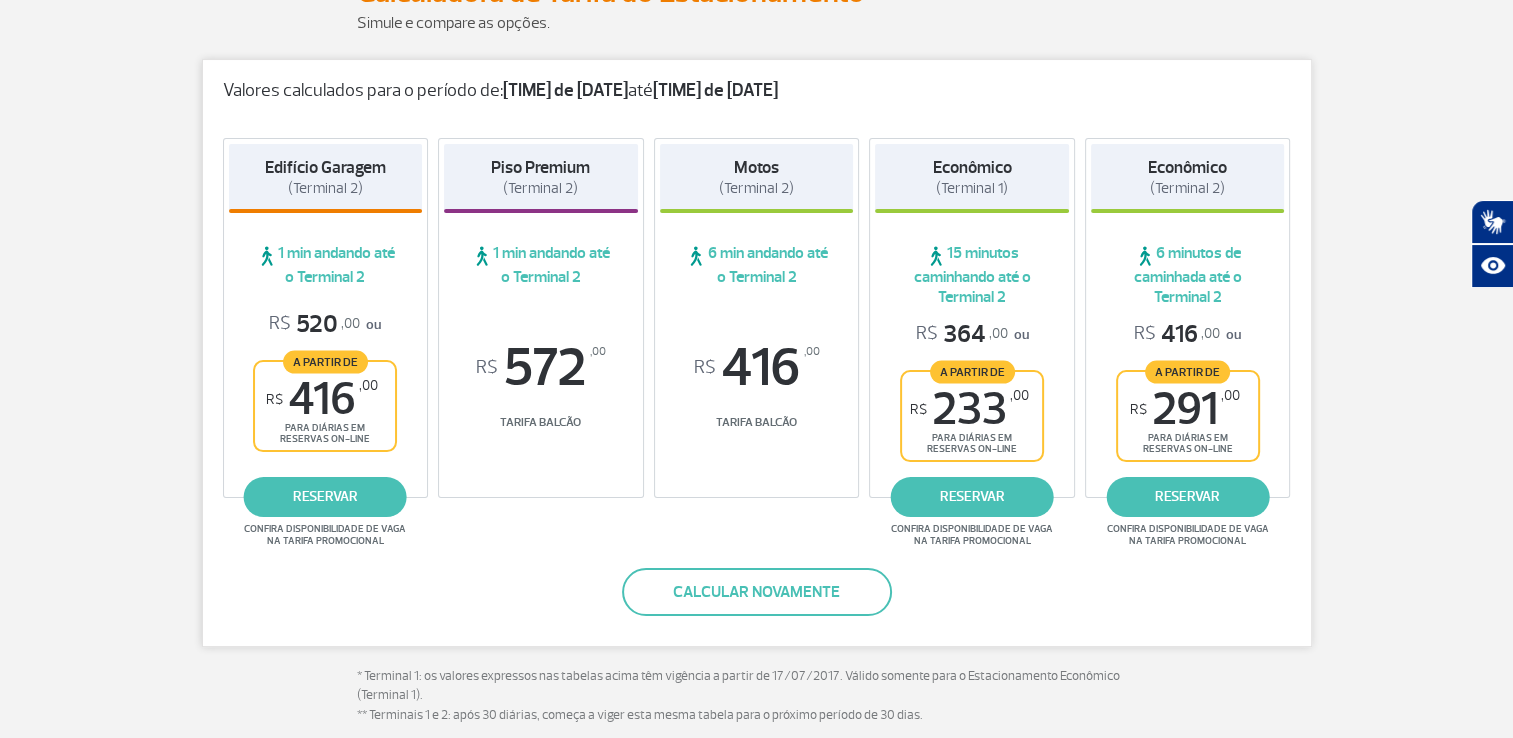 click on "R$  233 ,00" at bounding box center [969, 409] 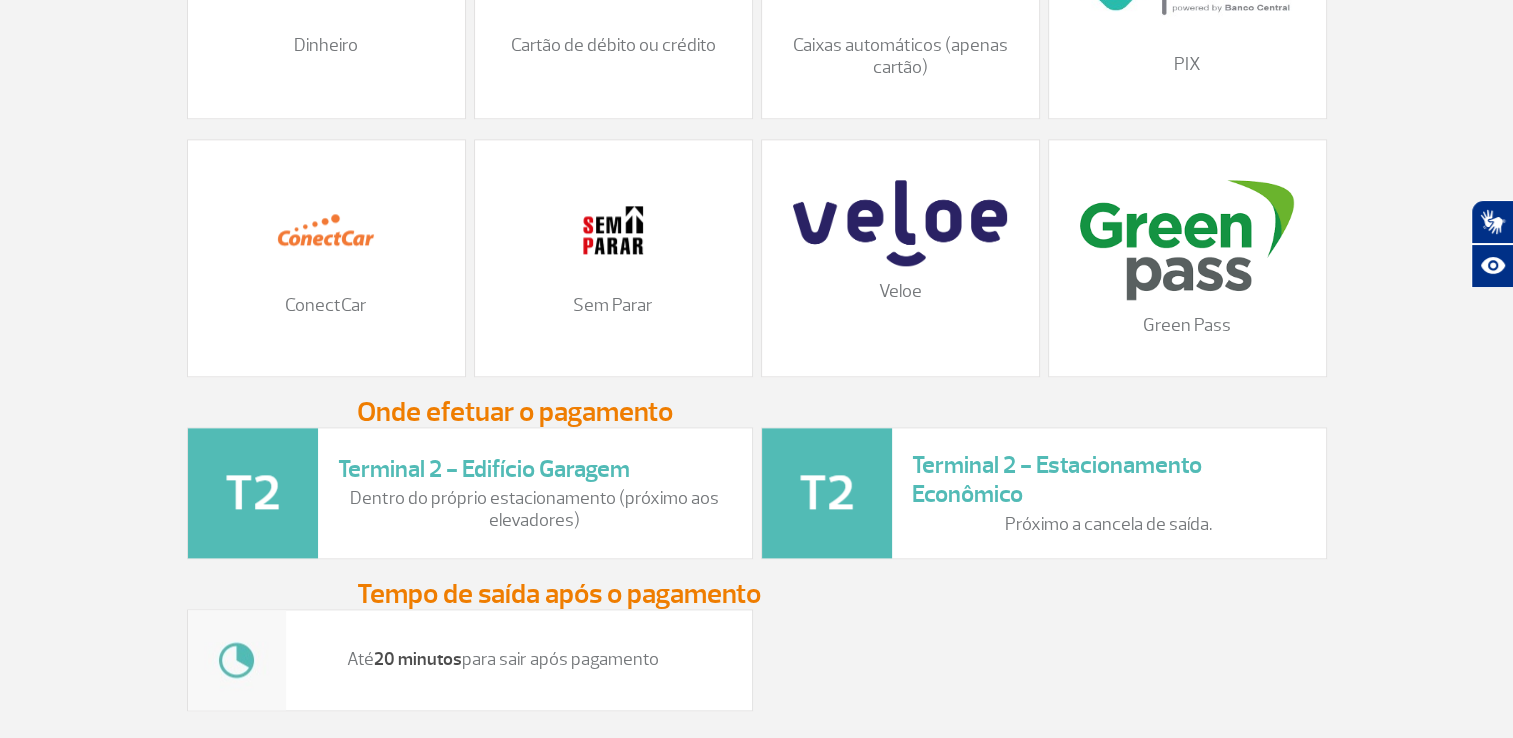 scroll, scrollTop: 2300, scrollLeft: 0, axis: vertical 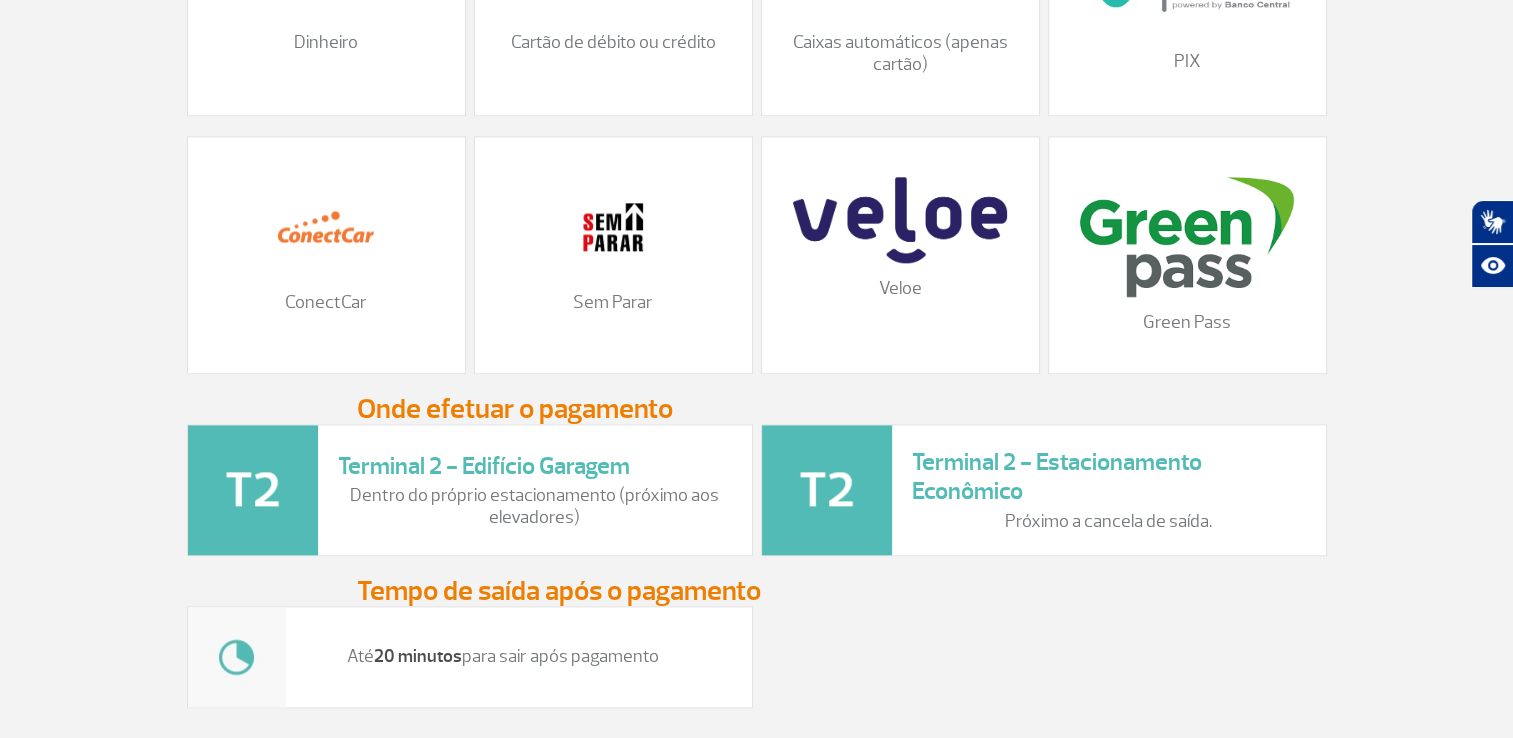 click on "Próximo a cancela de saída." at bounding box center [1109, 522] 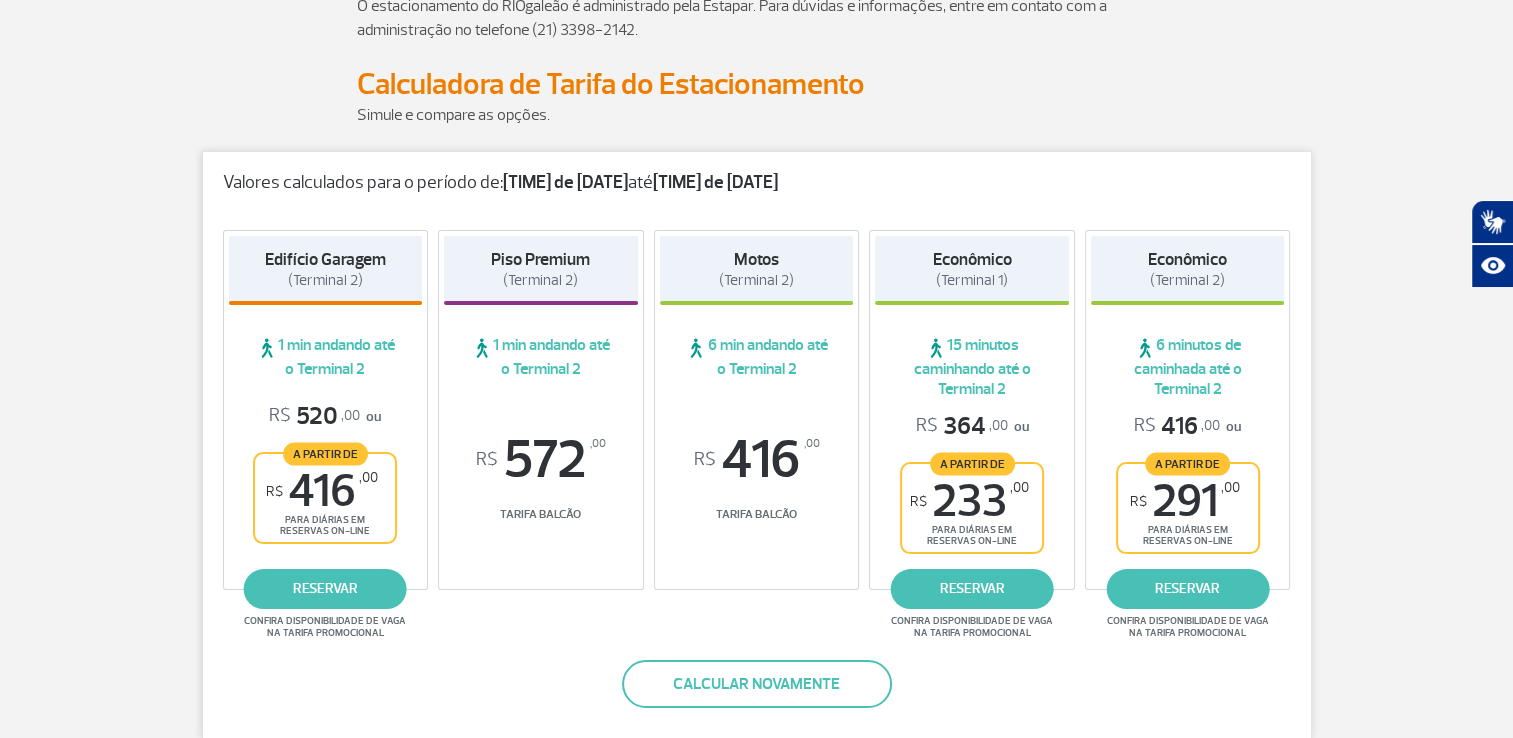 scroll, scrollTop: 0, scrollLeft: 0, axis: both 